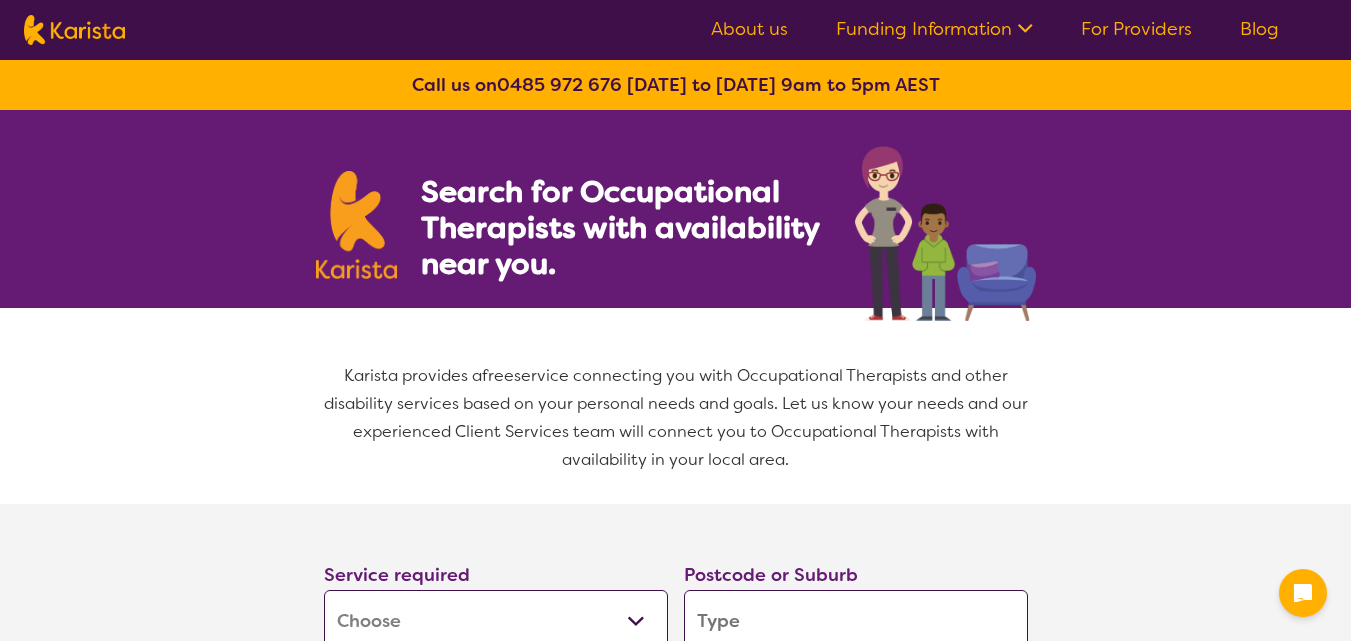 select on "[MEDICAL_DATA]" 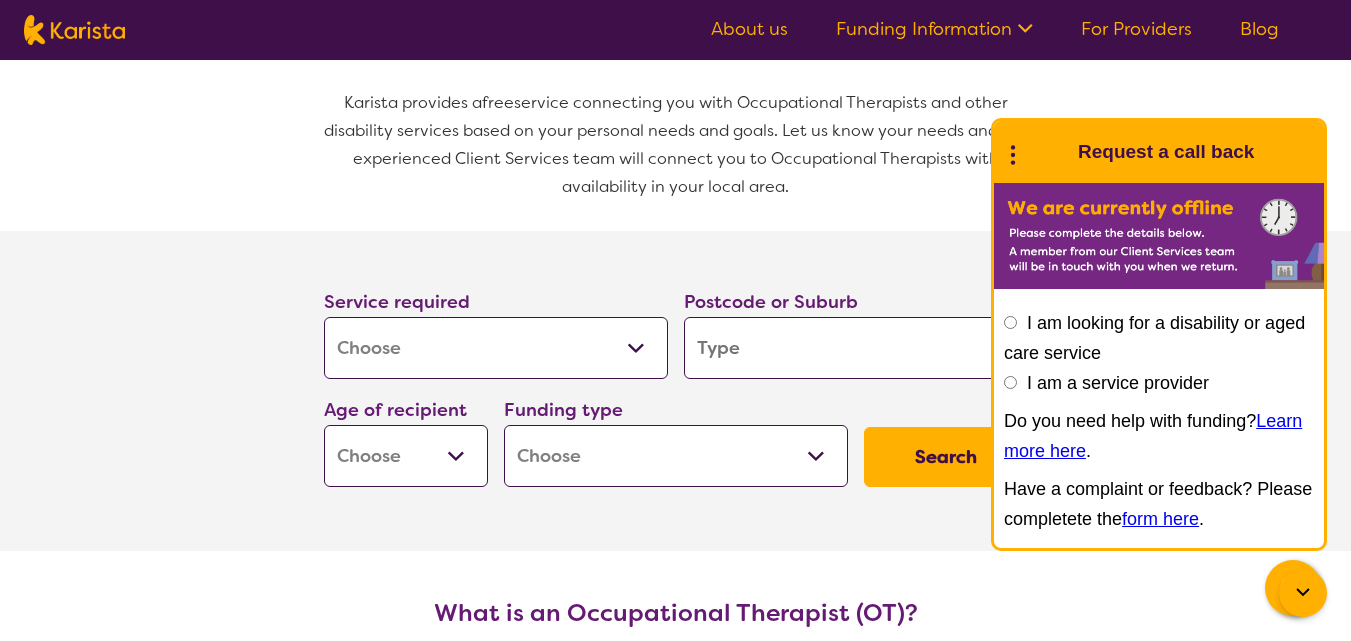scroll, scrollTop: 274, scrollLeft: 0, axis: vertical 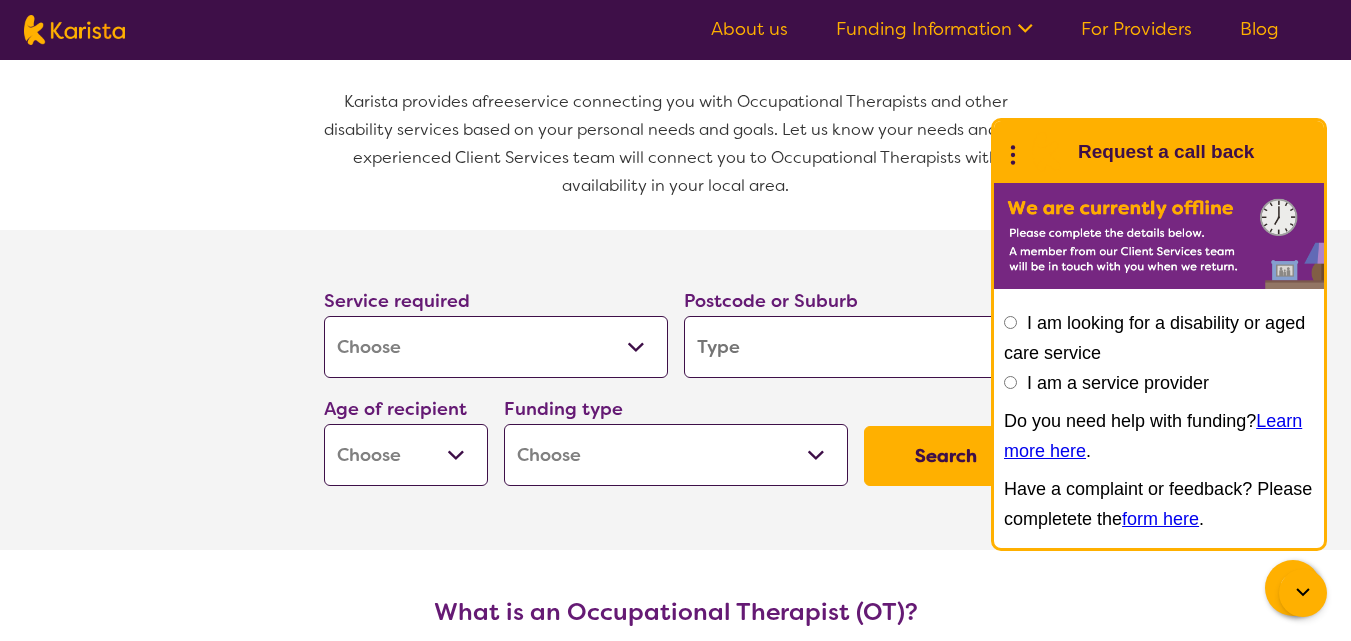 click at bounding box center (856, 347) 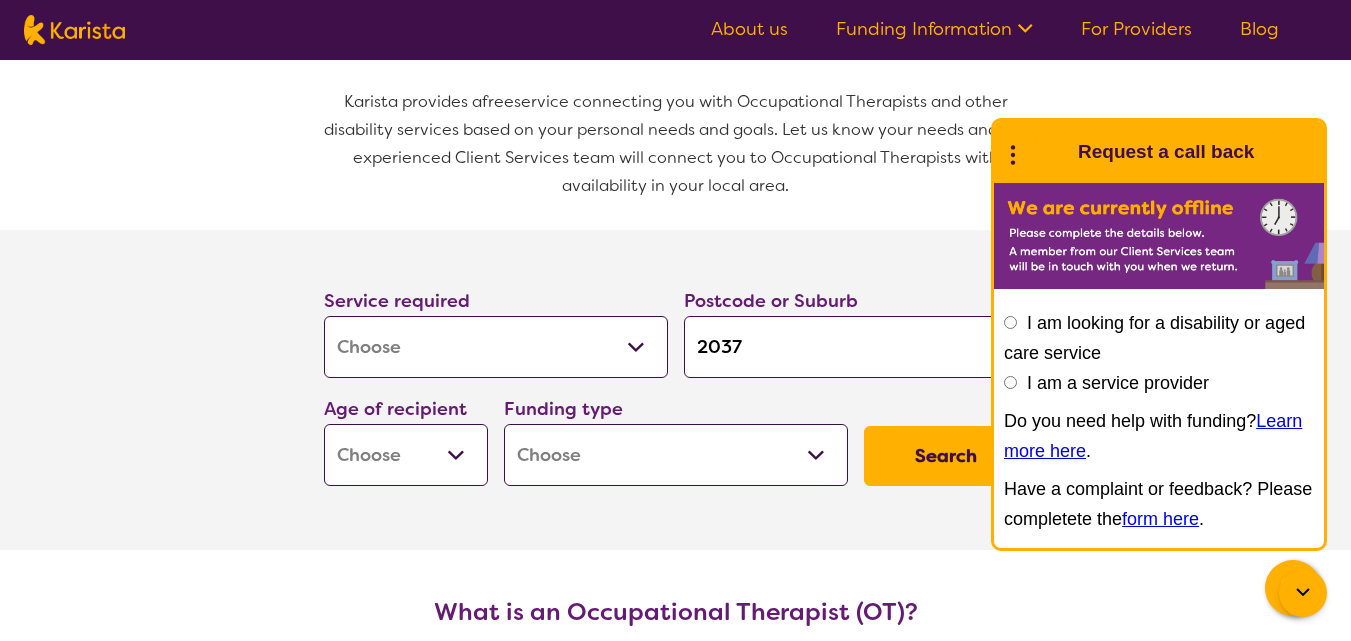 type on "2037" 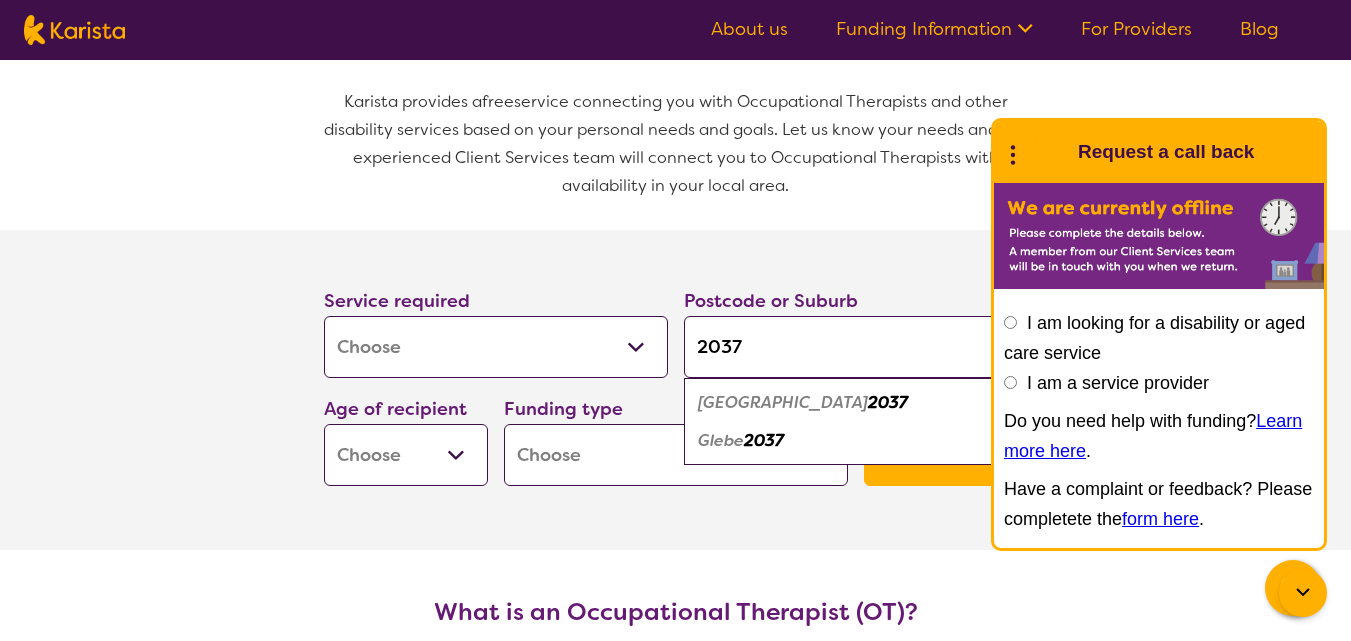 click on "Glebe" at bounding box center (721, 440) 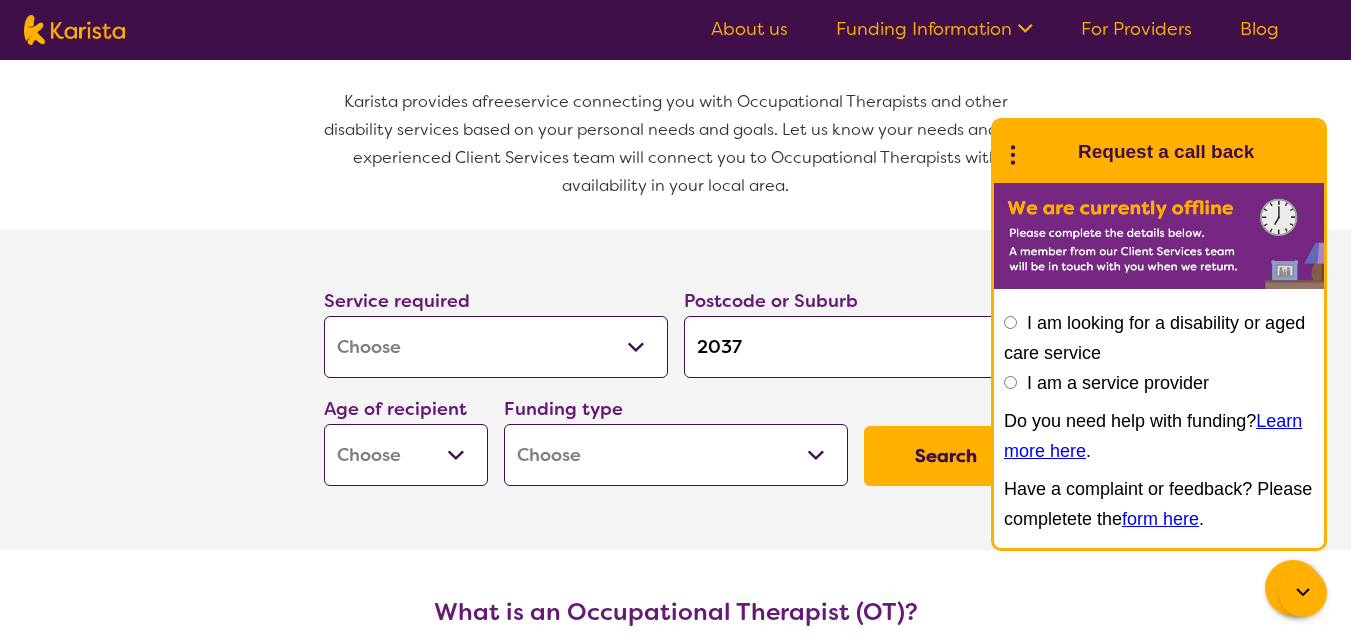 click on "Postcode or Suburb 2037" at bounding box center [856, 332] 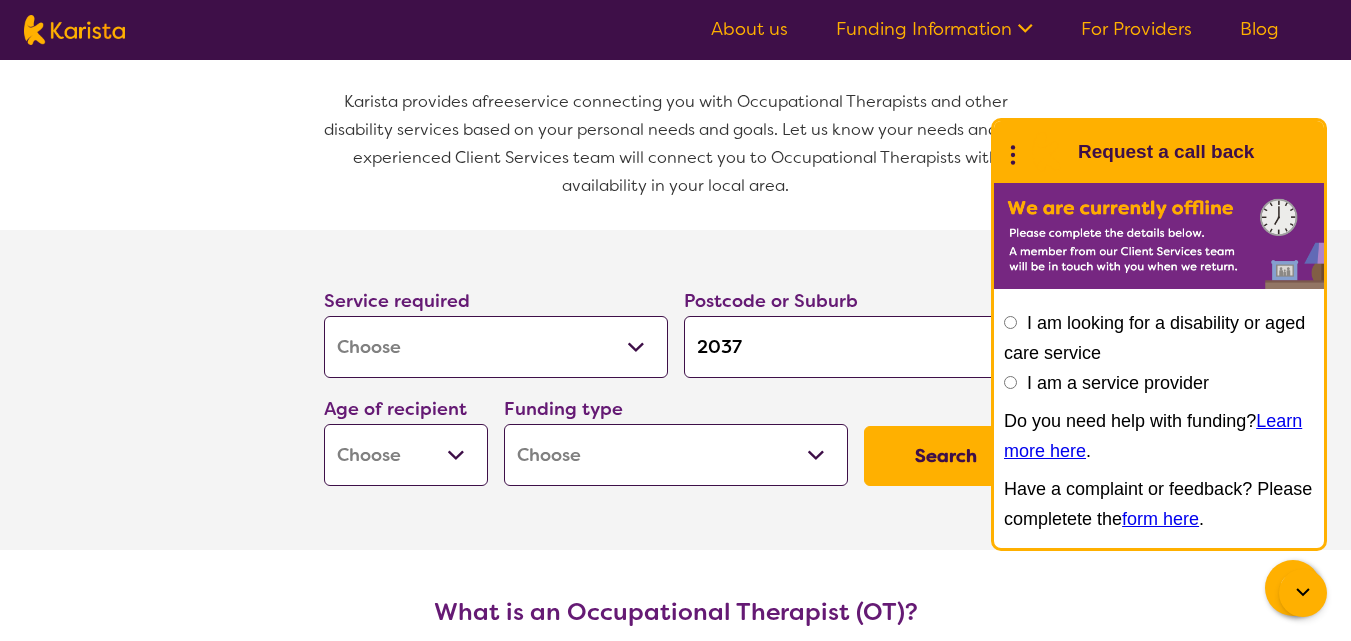 click on "2037" at bounding box center (856, 347) 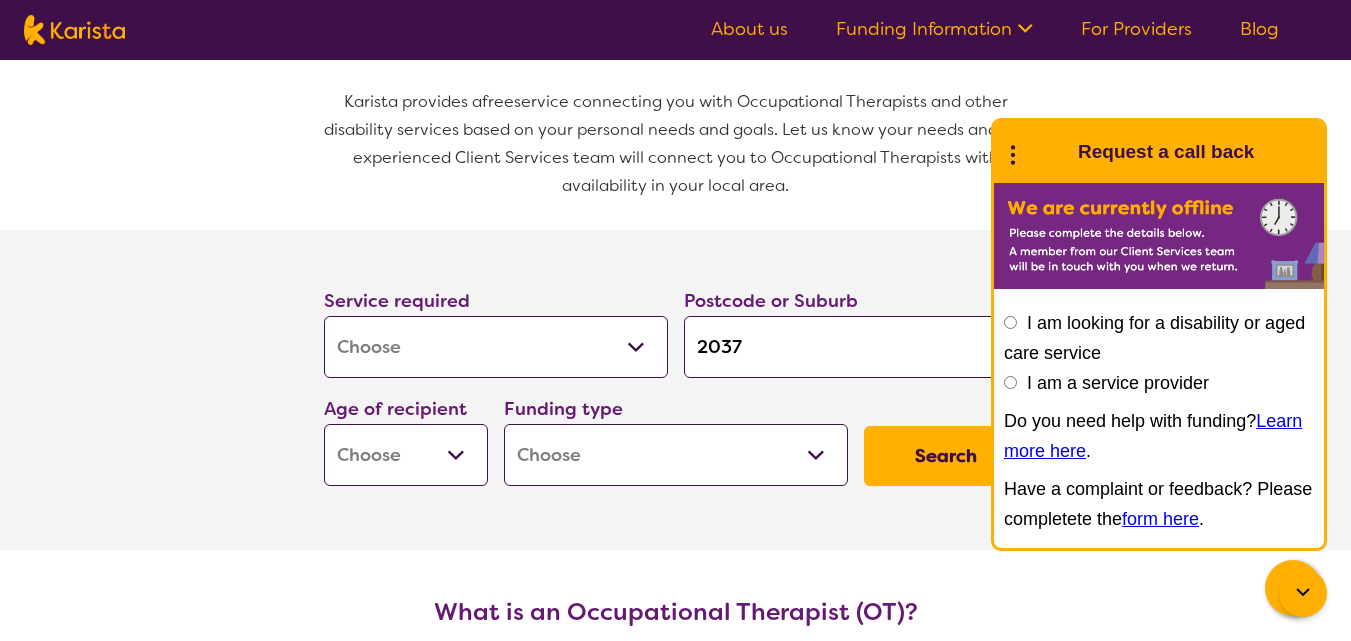 click on "Early Childhood - 0 to 9 Child - 10 to 11 Adolescent - 12 to 17 Adult - 18 to 64 Aged - [DEMOGRAPHIC_DATA]+" at bounding box center [406, 455] 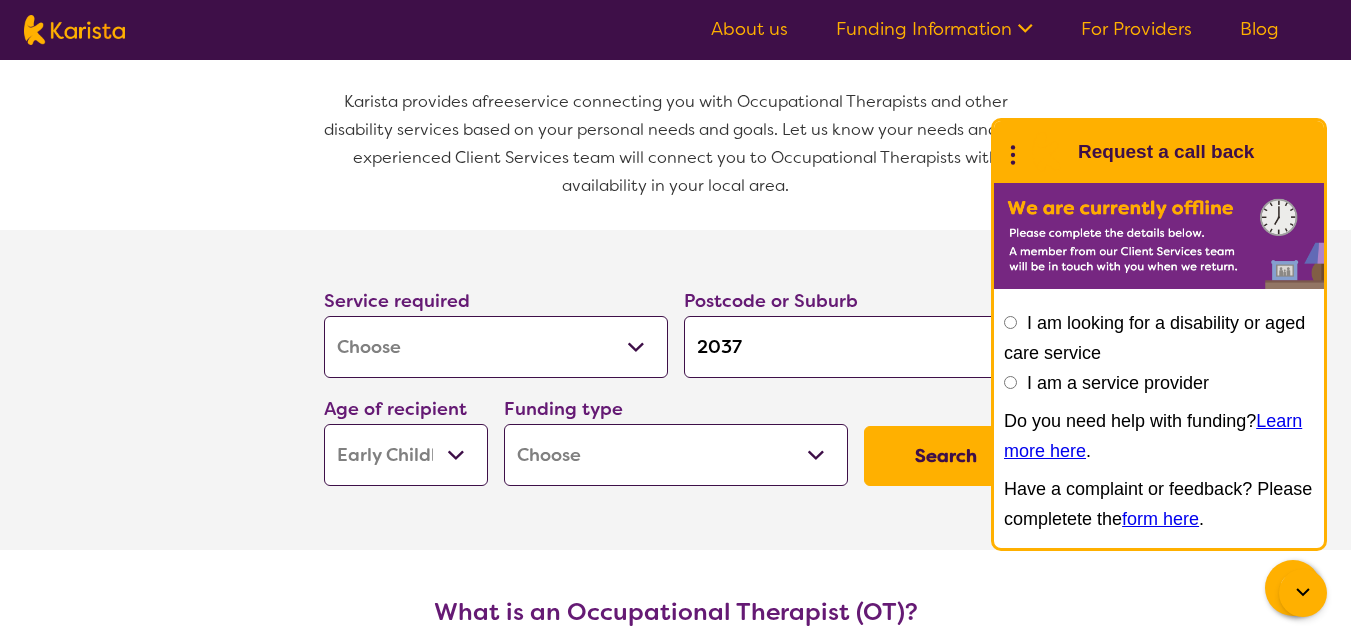click on "Early Childhood - 0 to 9 Child - 10 to 11 Adolescent - 12 to 17 Adult - 18 to 64 Aged - [DEMOGRAPHIC_DATA]+" at bounding box center [406, 455] 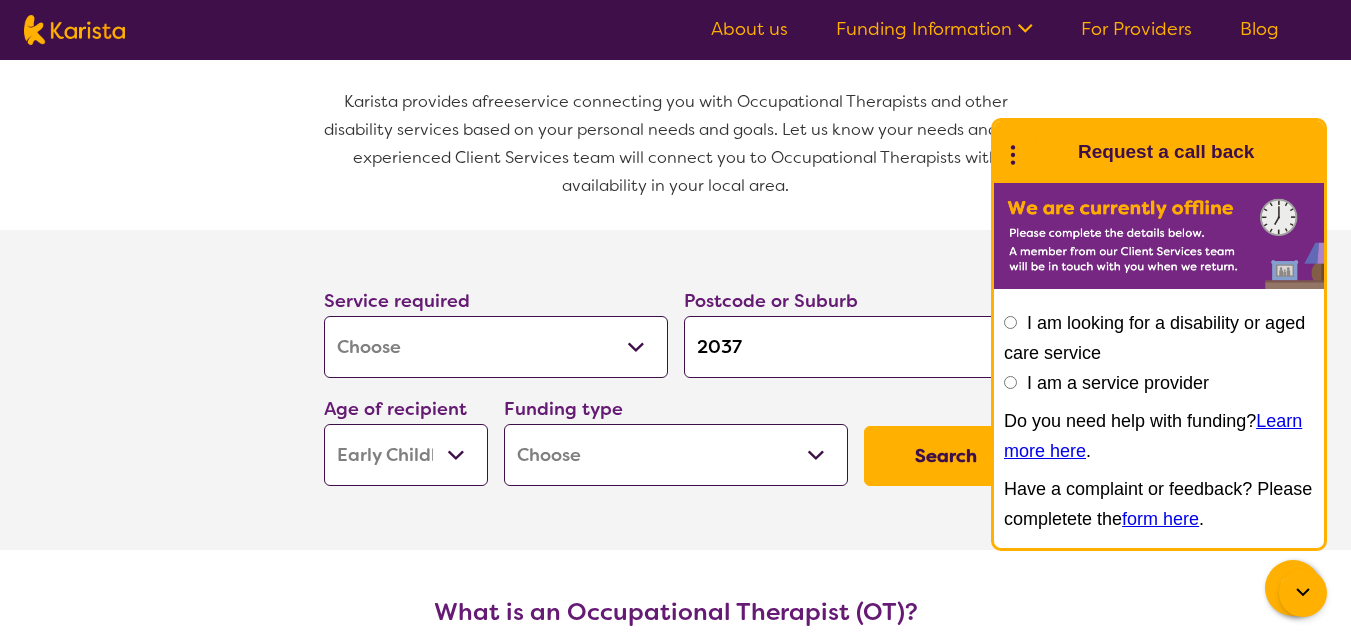 click on "Home Care Package (HCP) National Disability Insurance Scheme (NDIS) I don't know" at bounding box center [676, 455] 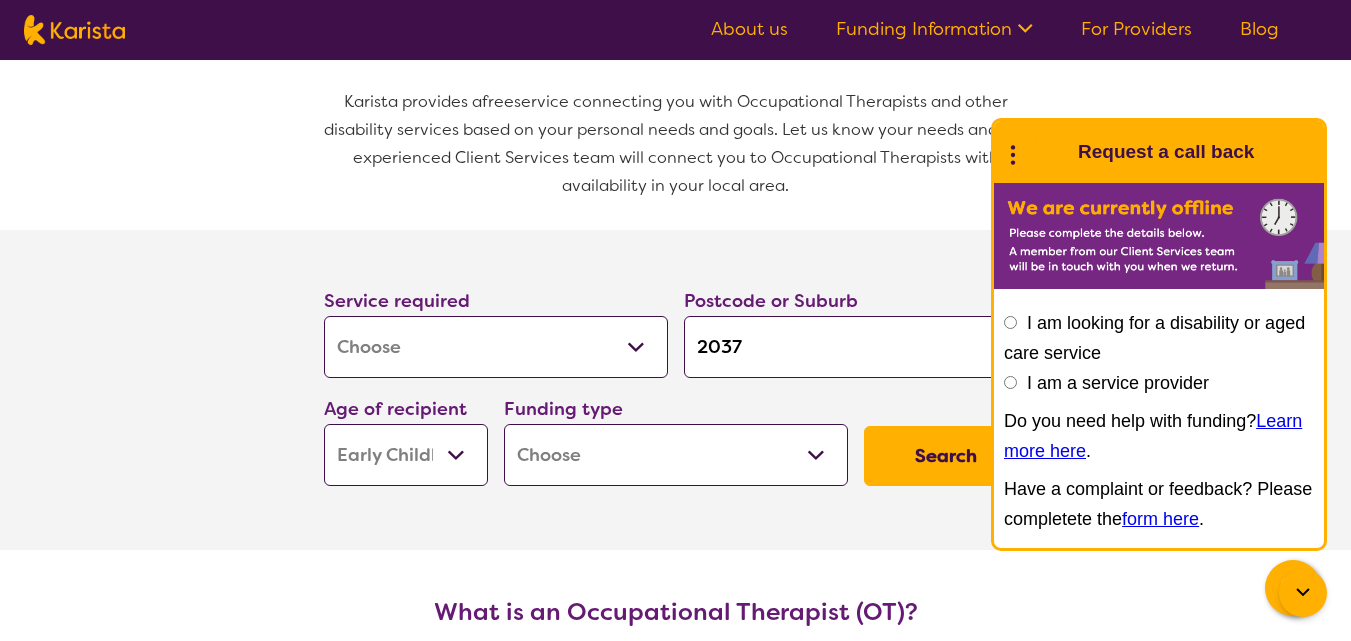 select on "NDIS" 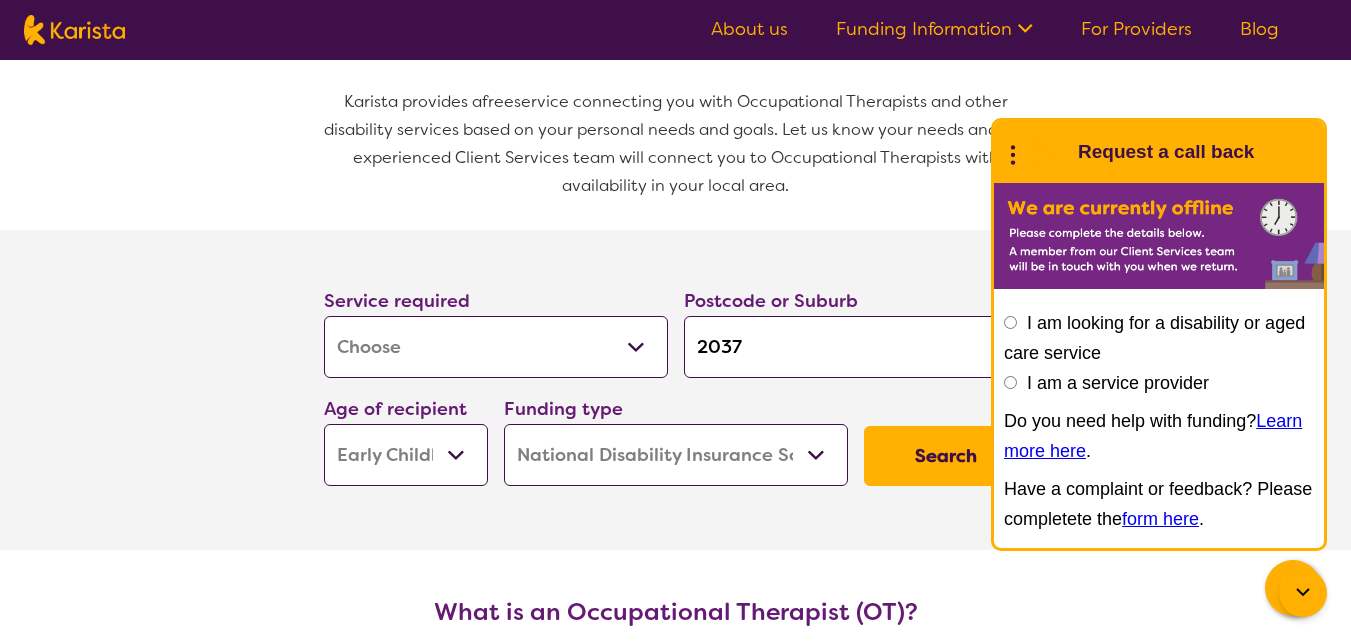 click on "Home Care Package (HCP) National Disability Insurance Scheme (NDIS) I don't know" at bounding box center [676, 455] 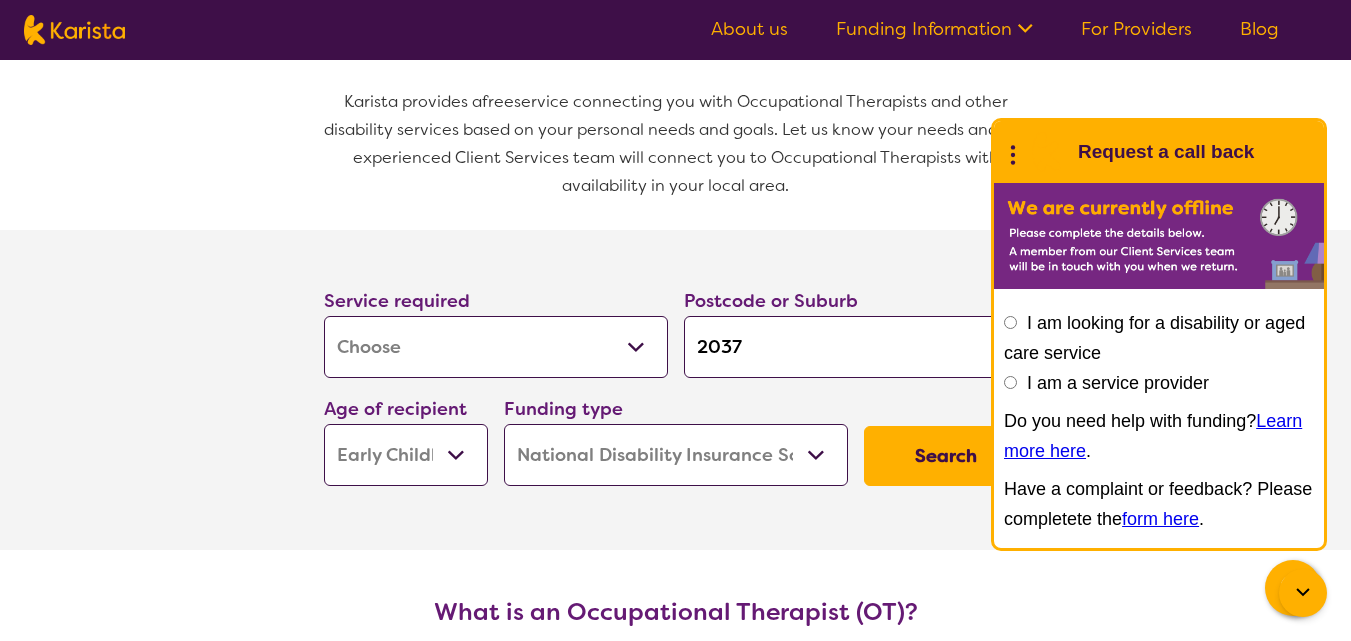 scroll, scrollTop: 0, scrollLeft: 0, axis: both 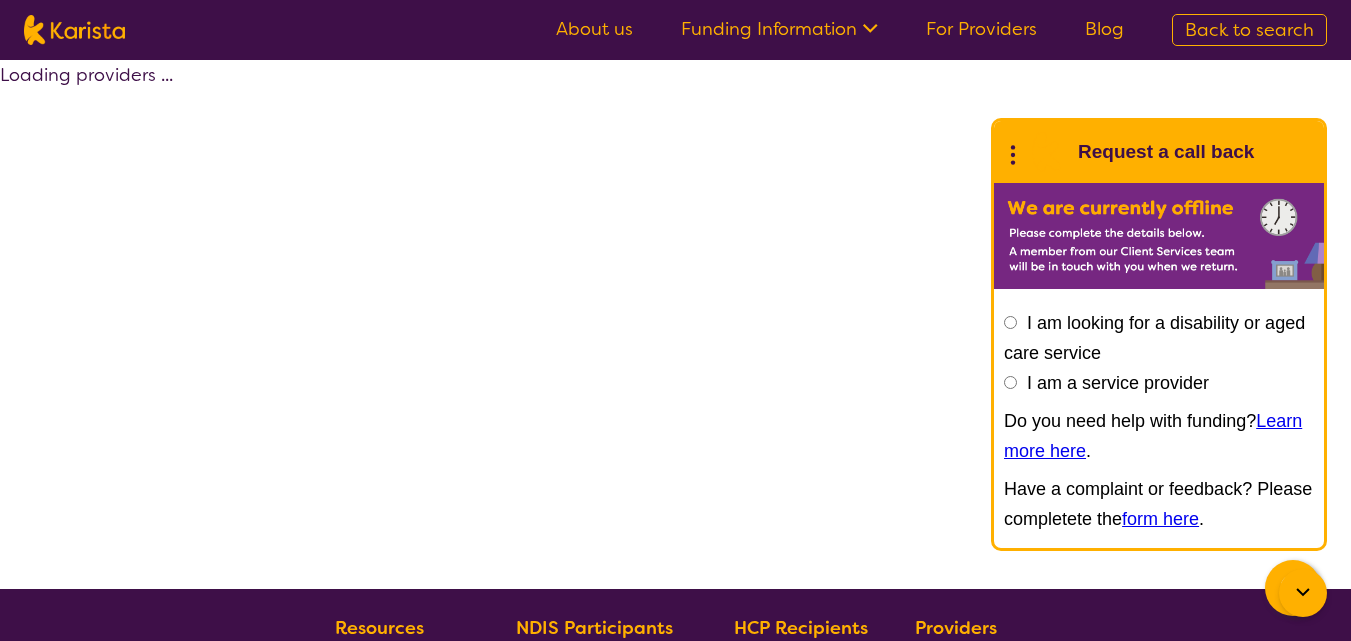 select on "by_score" 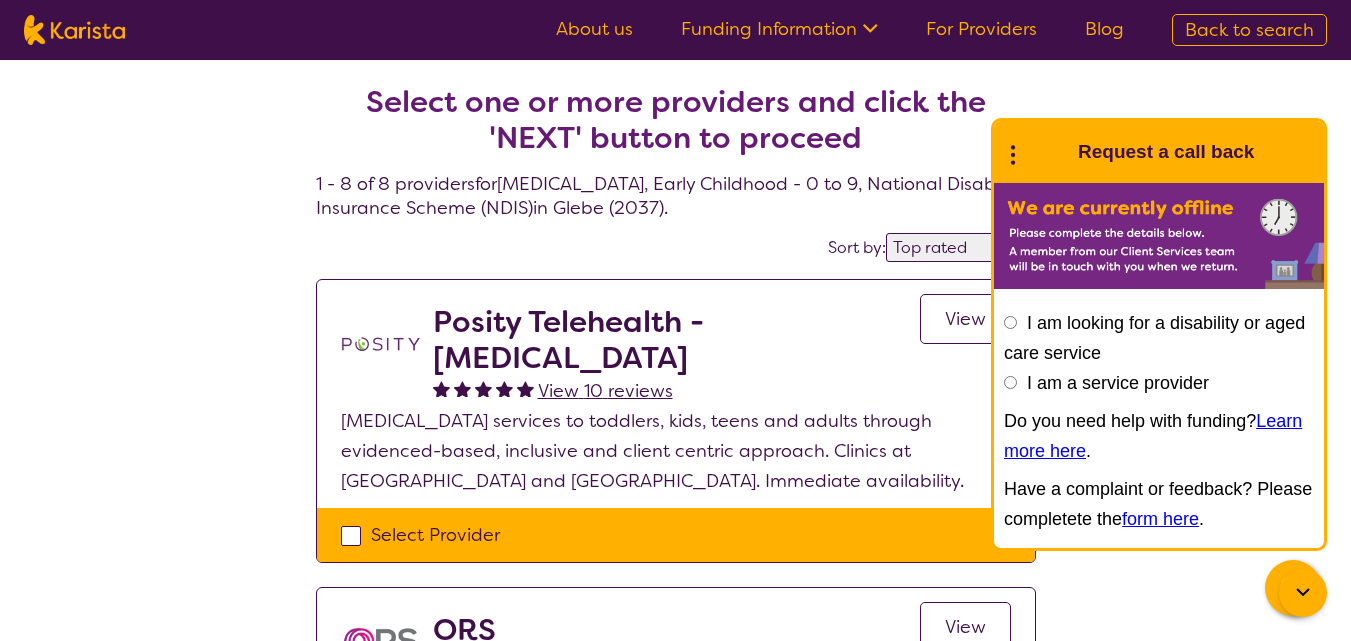 click 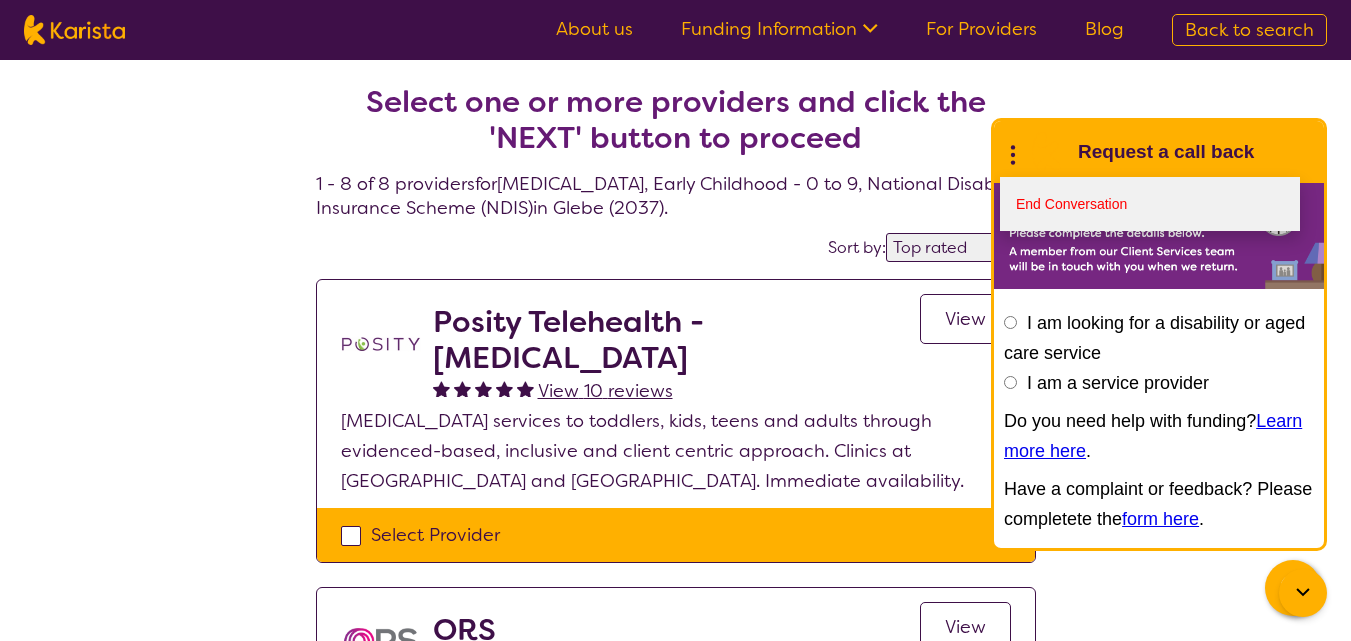 click on "End Conversation" at bounding box center [1150, 204] 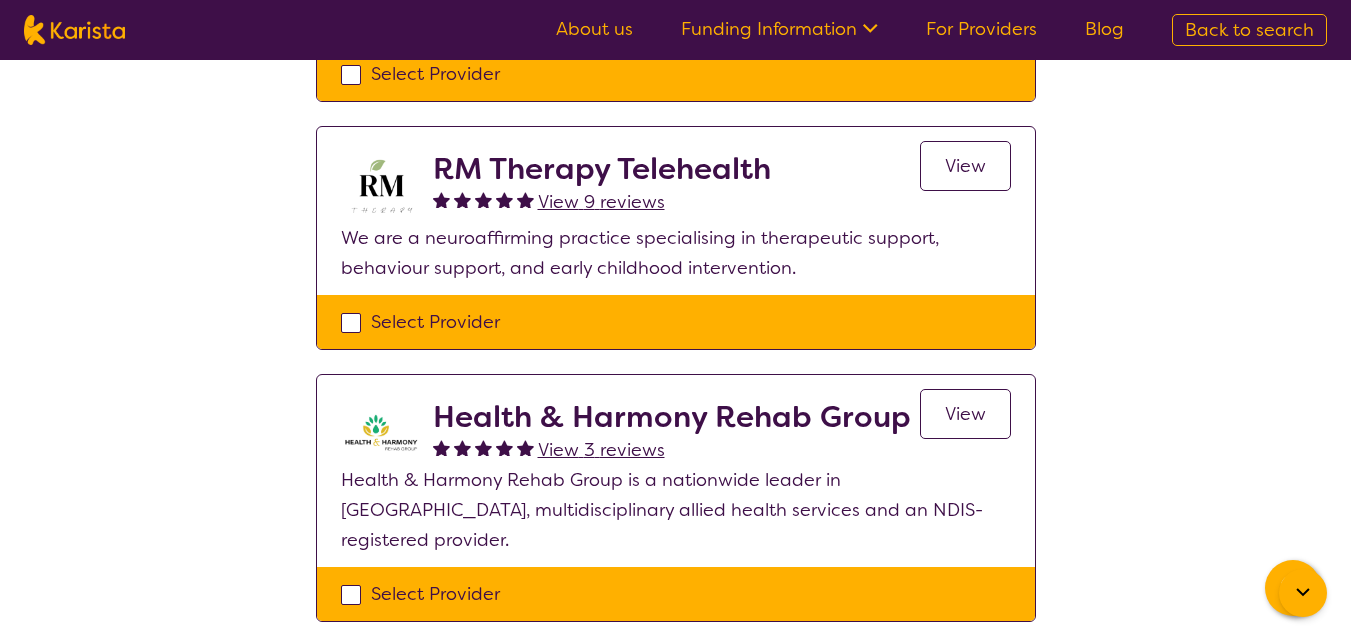 scroll, scrollTop: 716, scrollLeft: 0, axis: vertical 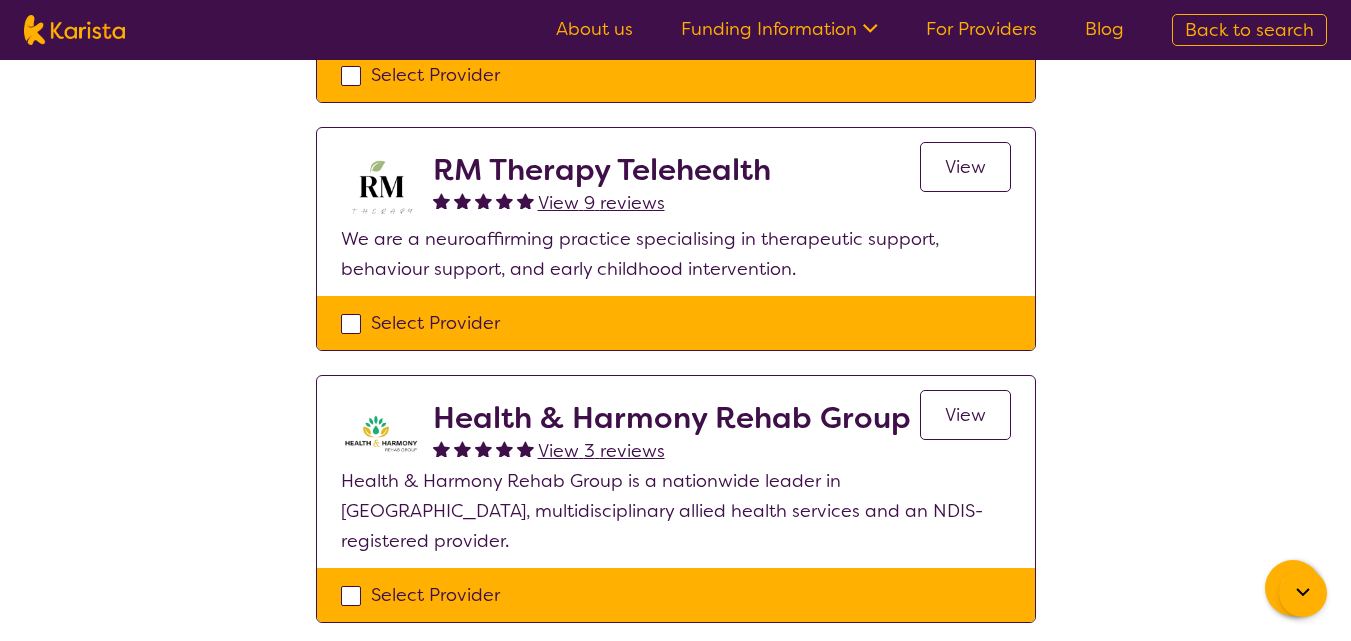 click on "Select Provider" at bounding box center [676, 323] 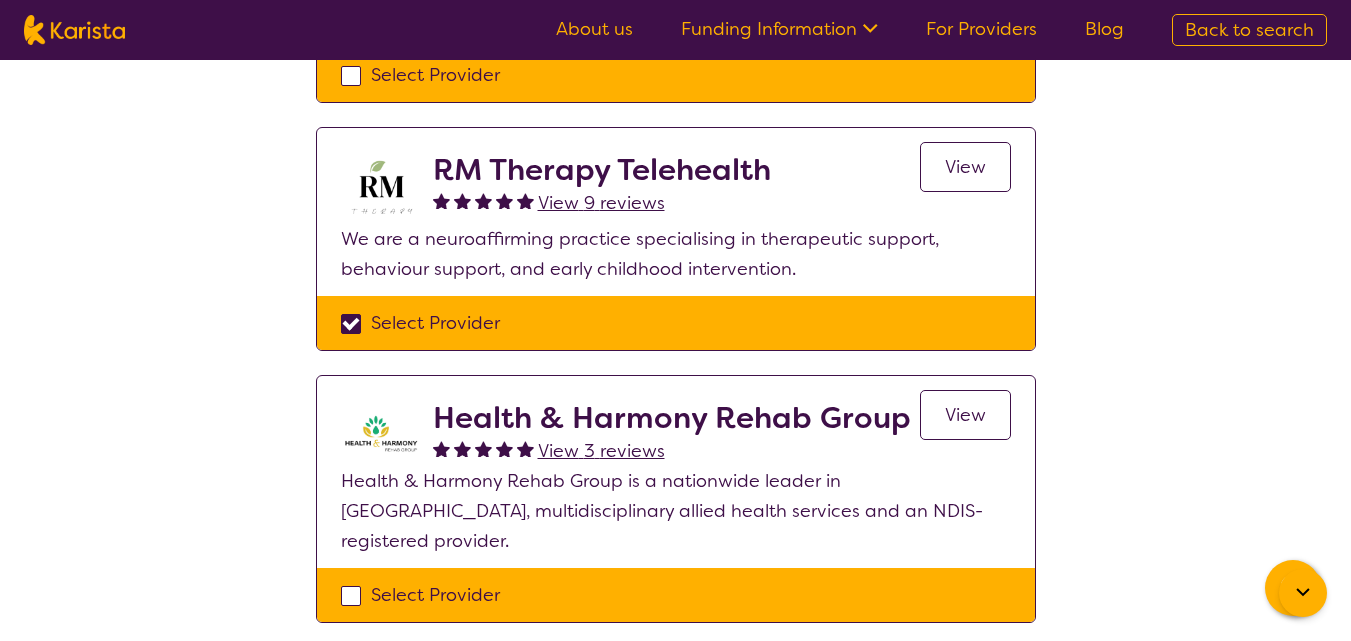 checkbox on "true" 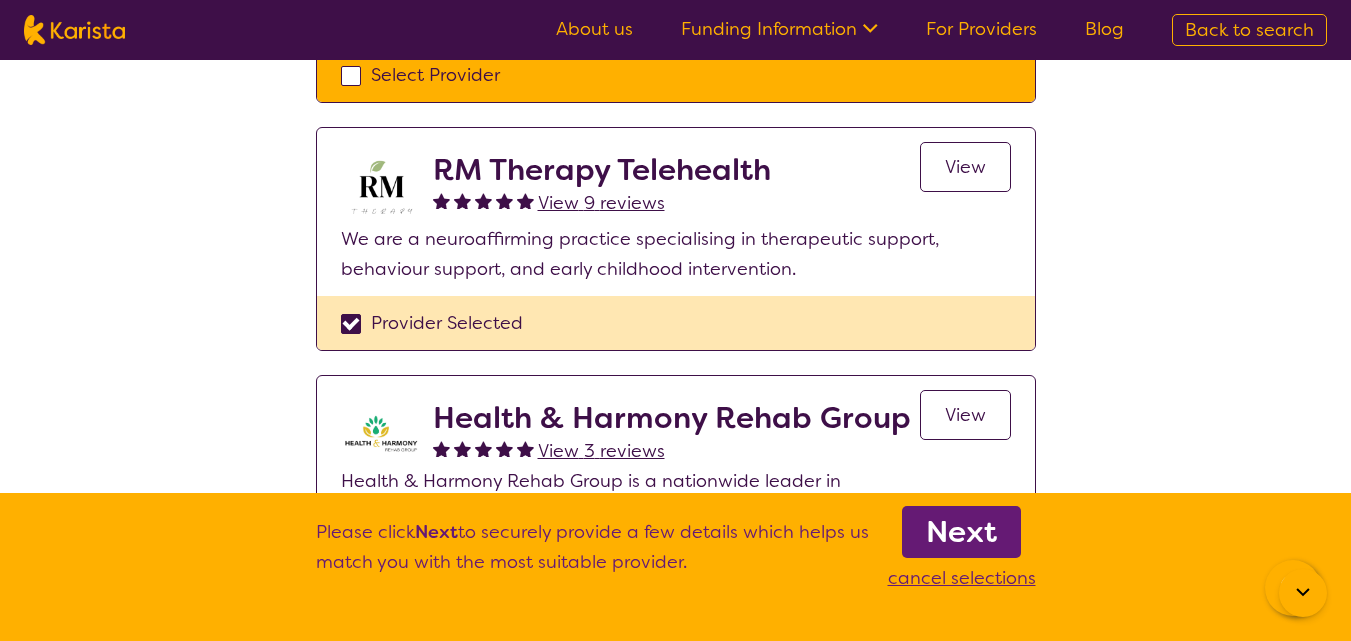 click on "Next" at bounding box center [961, 532] 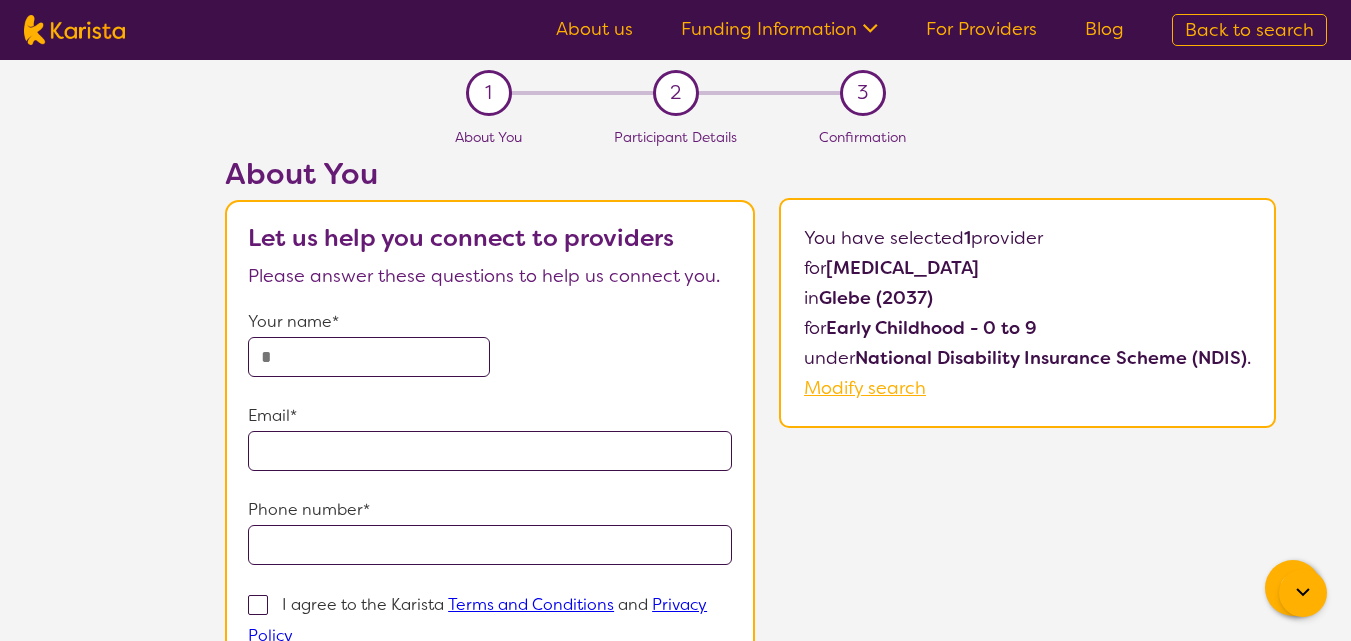 click at bounding box center [369, 357] 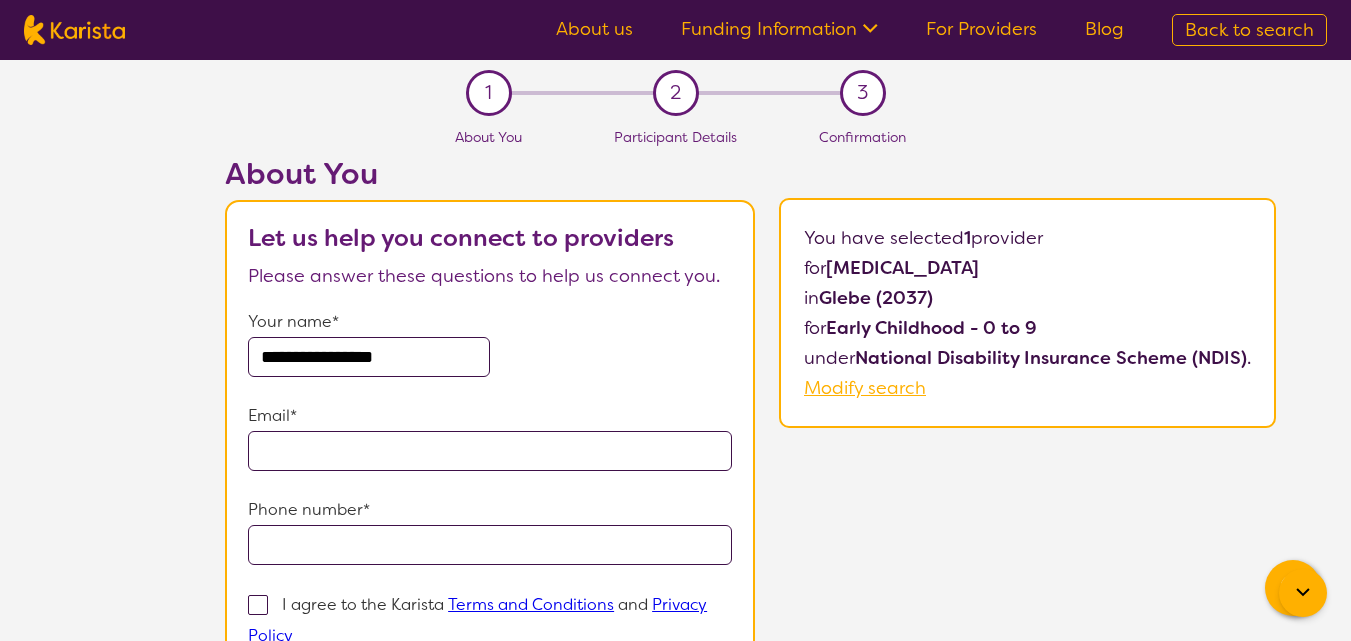 type on "**********" 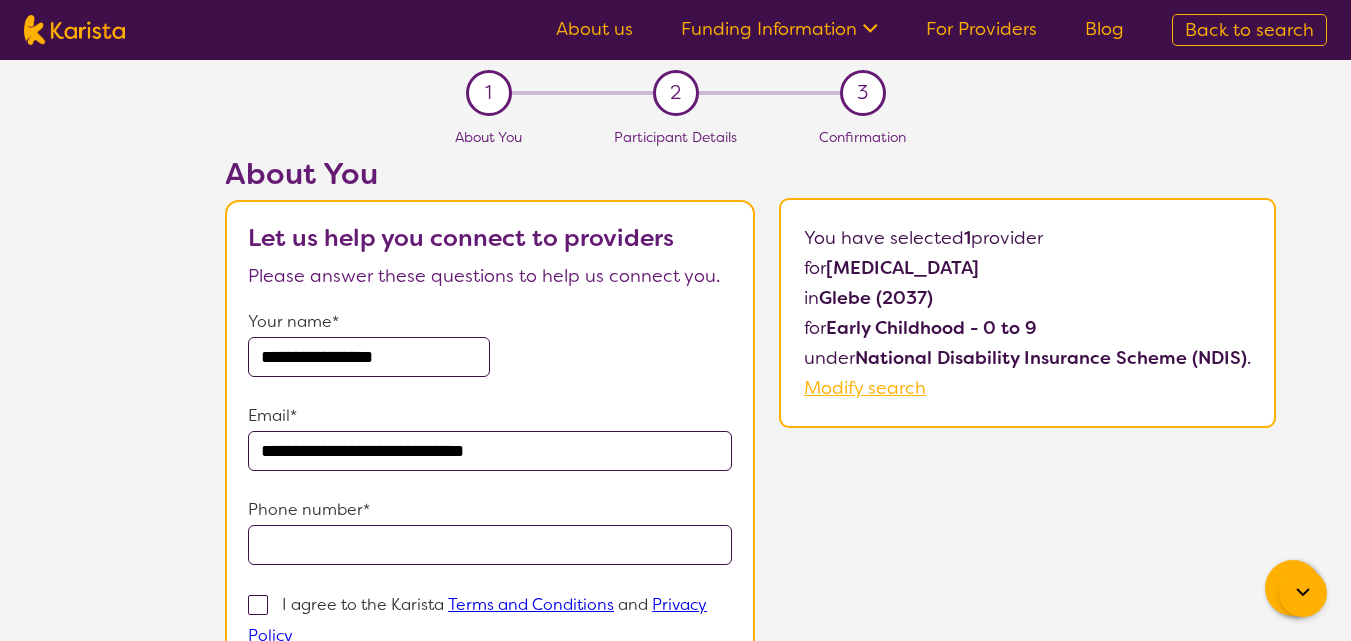 type on "**********" 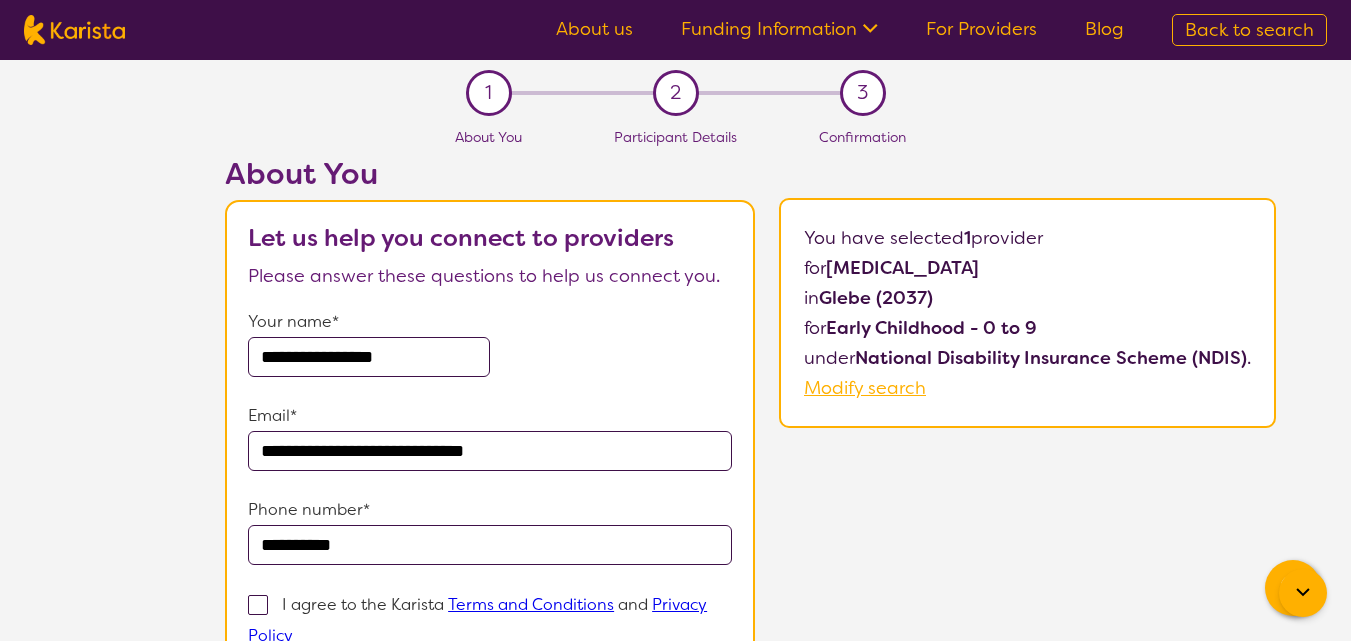 drag, startPoint x: 441, startPoint y: 448, endPoint x: 181, endPoint y: 449, distance: 260.00192 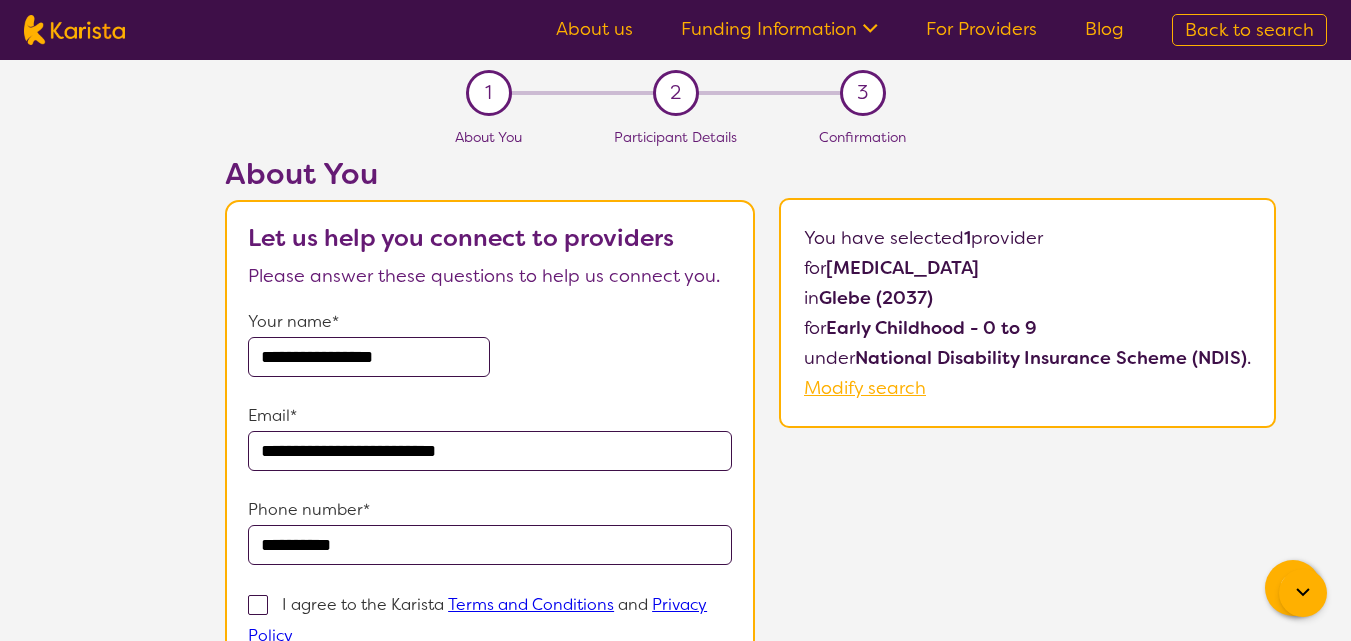 type on "**********" 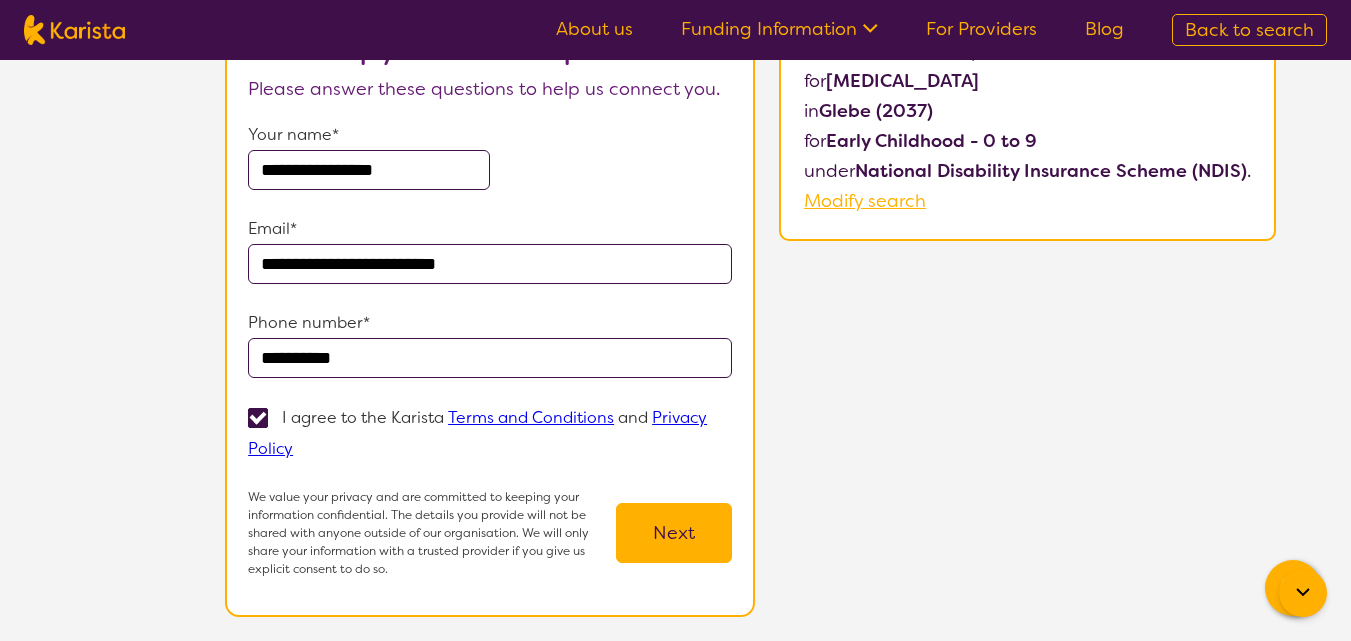 scroll, scrollTop: 192, scrollLeft: 0, axis: vertical 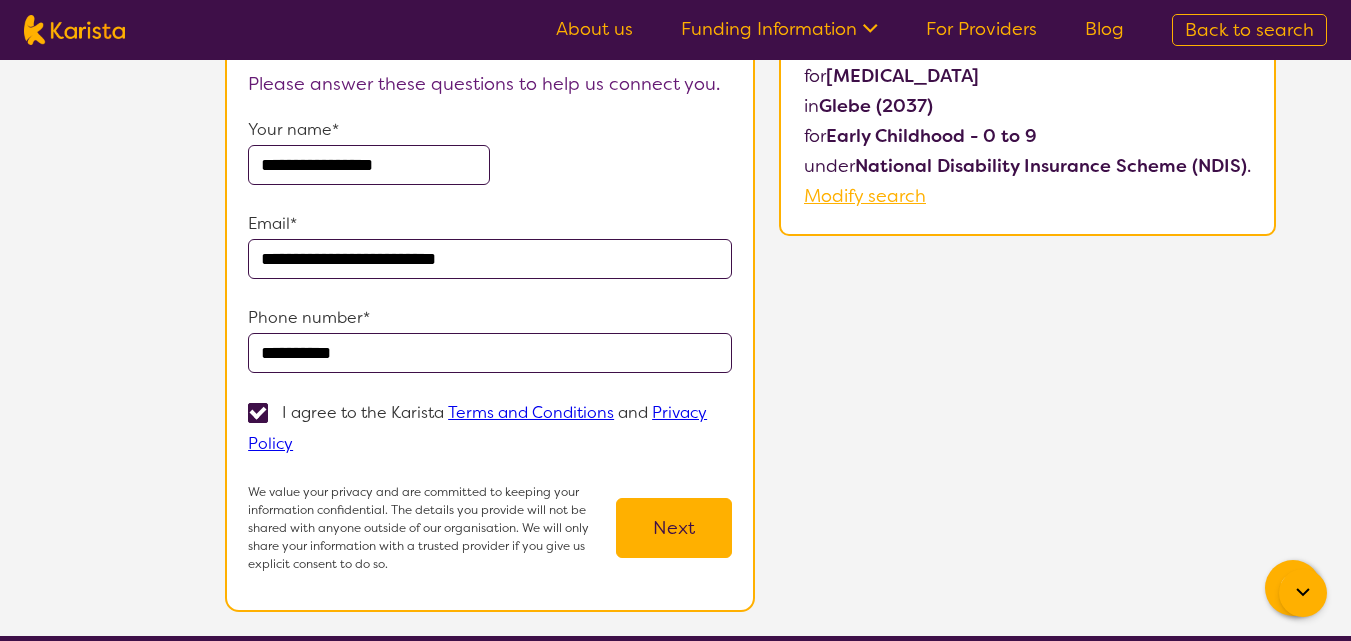 click on "Next" at bounding box center (674, 528) 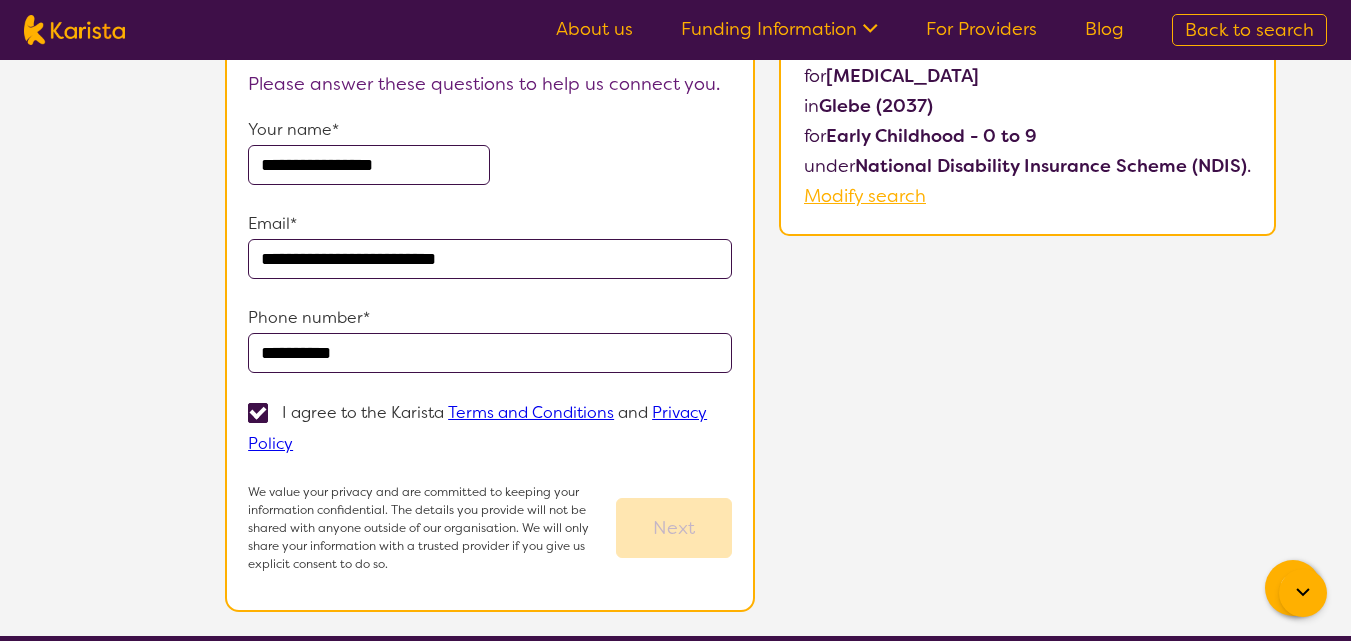 scroll, scrollTop: 0, scrollLeft: 0, axis: both 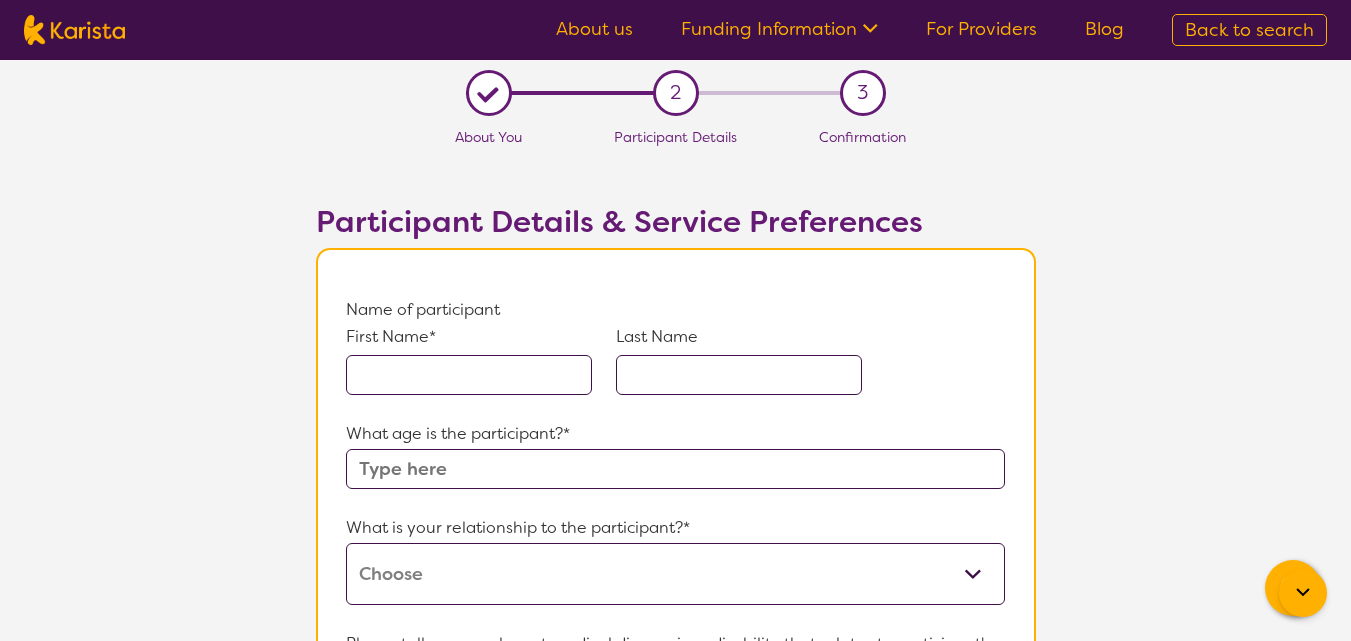click at bounding box center [469, 375] 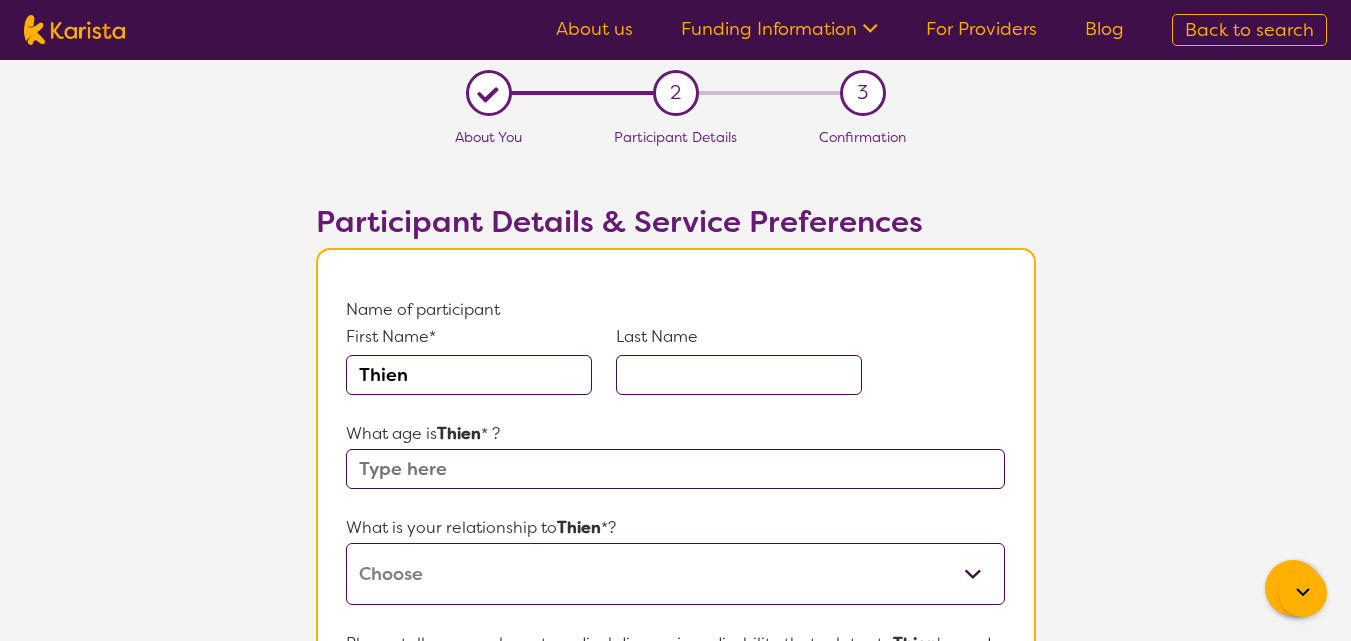 type on "Thien" 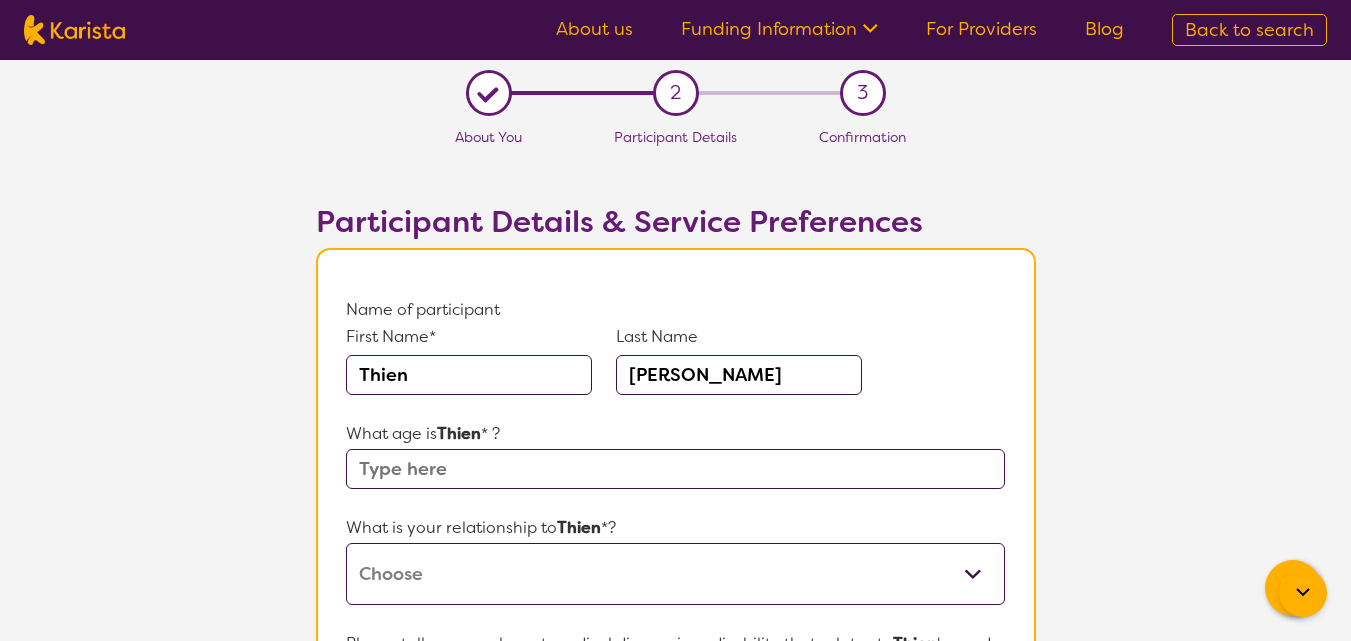 type on "[PERSON_NAME]" 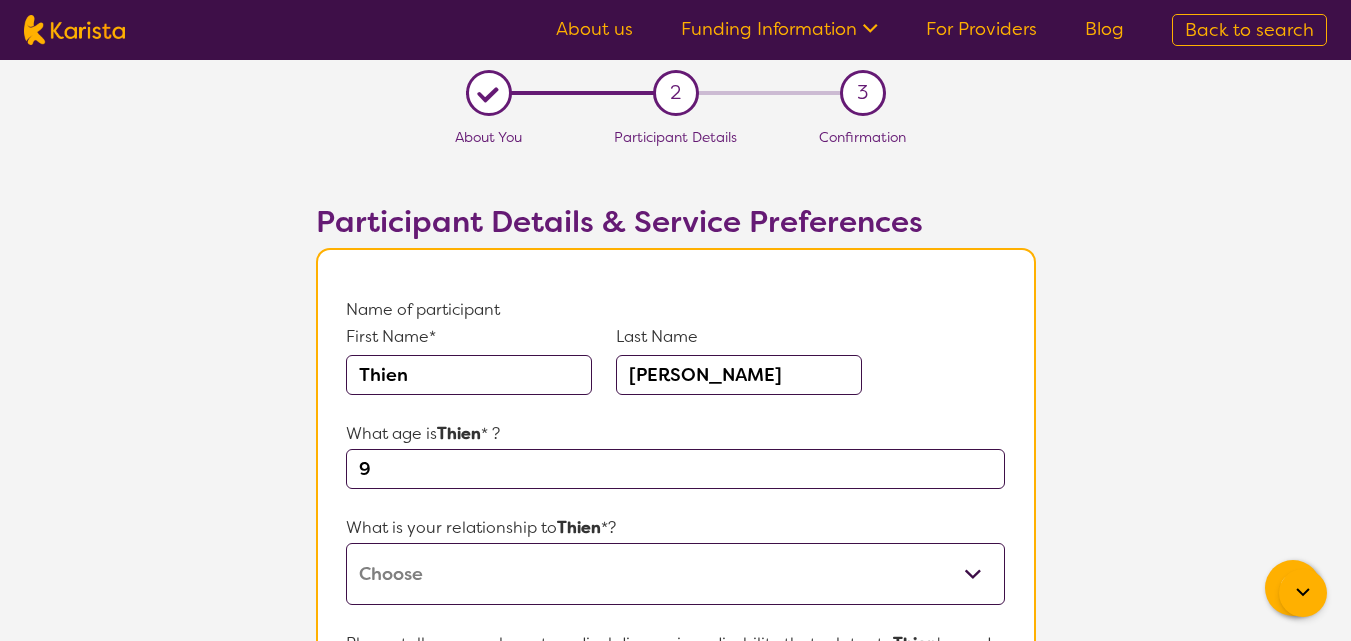 type on "9" 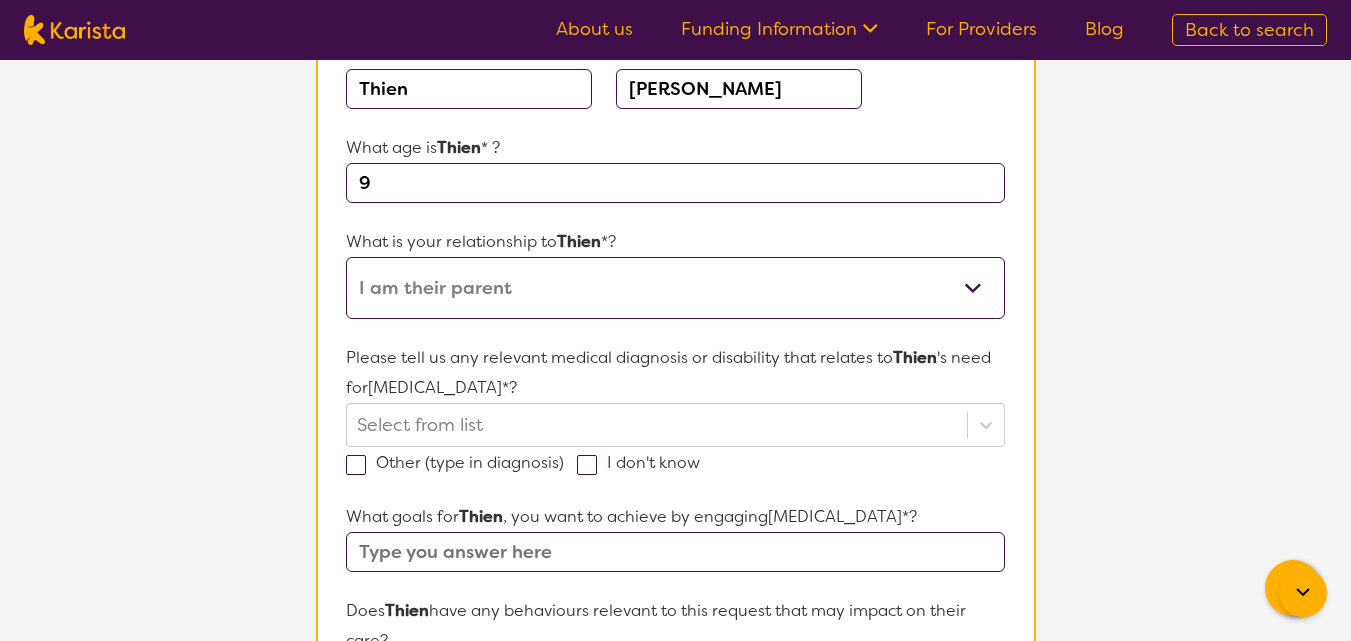 scroll, scrollTop: 287, scrollLeft: 0, axis: vertical 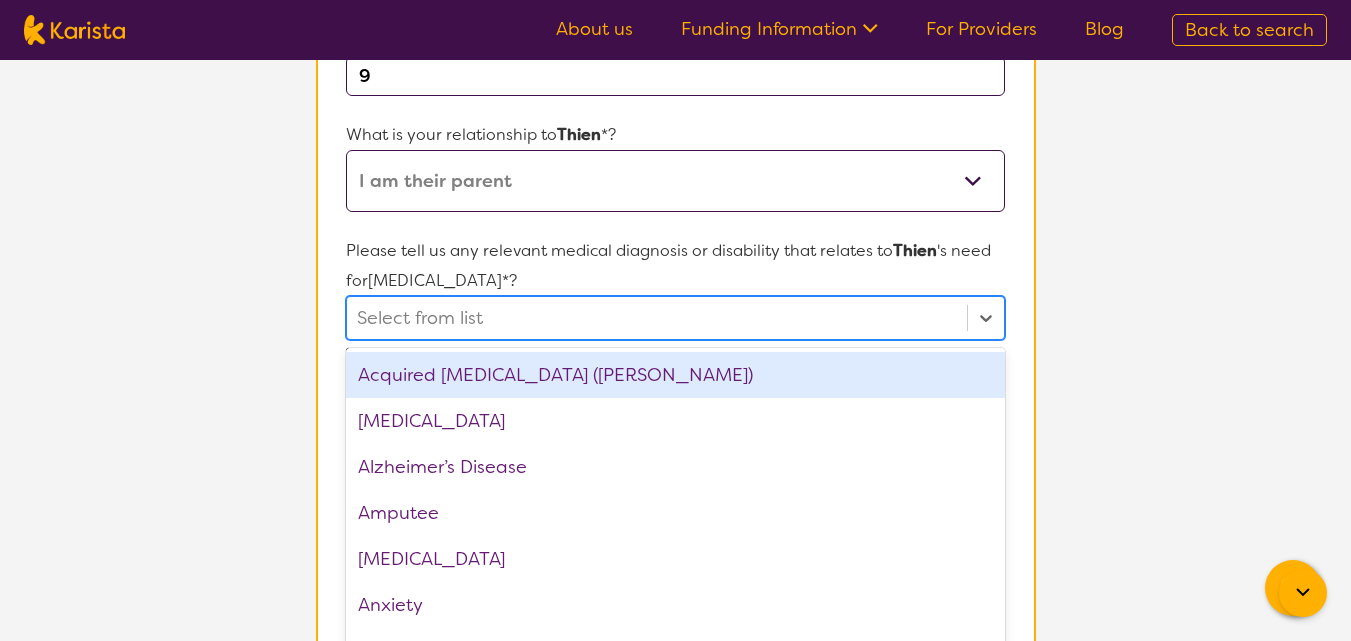 click on "option Acquired [MEDICAL_DATA] (ABI) focused, 1 of 75. 75 results available. Use Up and Down to choose options, press Enter to select the currently focused option, press Escape to exit the menu, press Tab to select the option and exit the menu. Select from list Acquired [MEDICAL_DATA] (ABI) [MEDICAL_DATA] Alzheimer’s Disease Amputee [MEDICAL_DATA] Anxiety Arrhythmias (abnormal heart rhythms) [MEDICAL_DATA] ASD [MEDICAL_DATA] [MEDICAL_DATA] [MEDICAL_DATA] Bowel issues [MEDICAL_DATA] [MEDICAL_DATA] Cataracts [MEDICAL_DATA] [MEDICAL_DATA] [MEDICAL_DATA] (COPD) [MEDICAL_DATA] conditions (e.g., [MEDICAL_DATA], [MEDICAL_DATA]) Congenital conditions [MEDICAL_DATA] (DVT) Dementia [MEDICAL_DATA] [MEDICAL_DATA] [MEDICAL_DATA] [MEDICAL_DATA] [MEDICAL_DATA] [MEDICAL_DATA] [MEDICAL_DATA] disorders (e.g., [MEDICAL_DATA]) [MEDICAL_DATA] Falls and fall-related injuries [MEDICAL_DATA] disorders (e.g., GERD, [MEDICAL_DATA]) [MEDICAL_DATA] [MEDICAL_DATA] Heart Disease [MEDICAL_DATA] ([MEDICAL_DATA]) [MEDICAL_DATA] [MEDICAL_DATA] None [MEDICAL_DATA]" at bounding box center [675, 318] 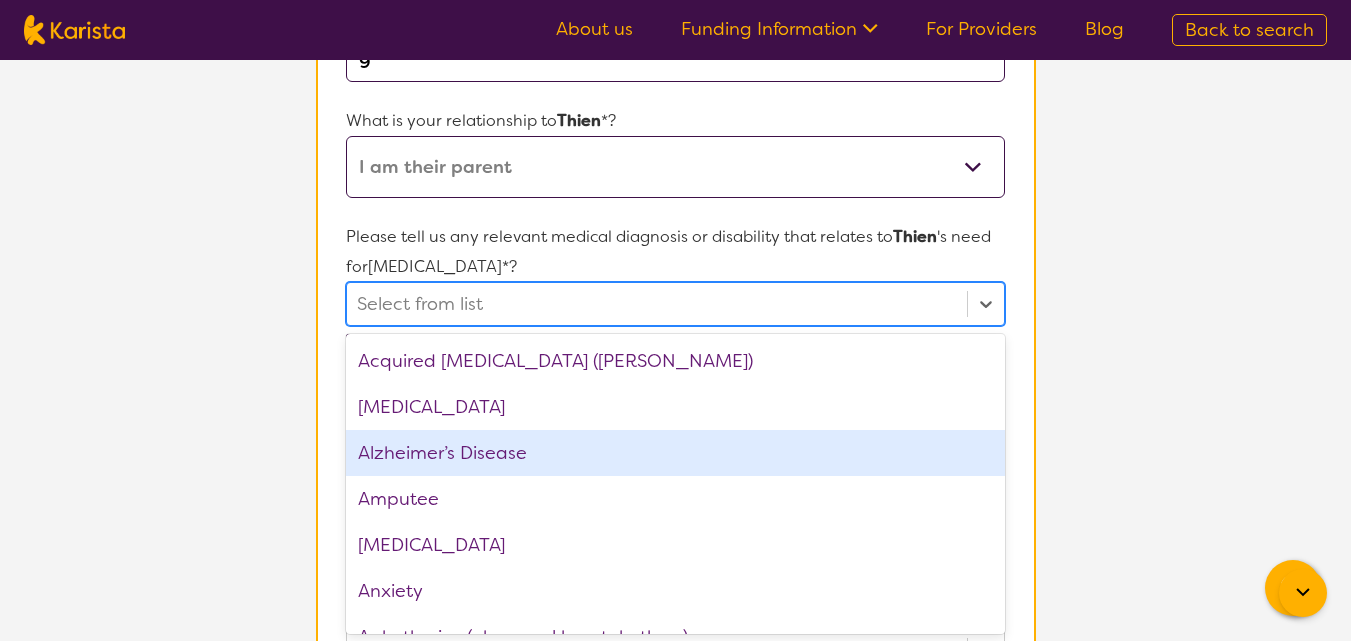 scroll, scrollTop: 408, scrollLeft: 0, axis: vertical 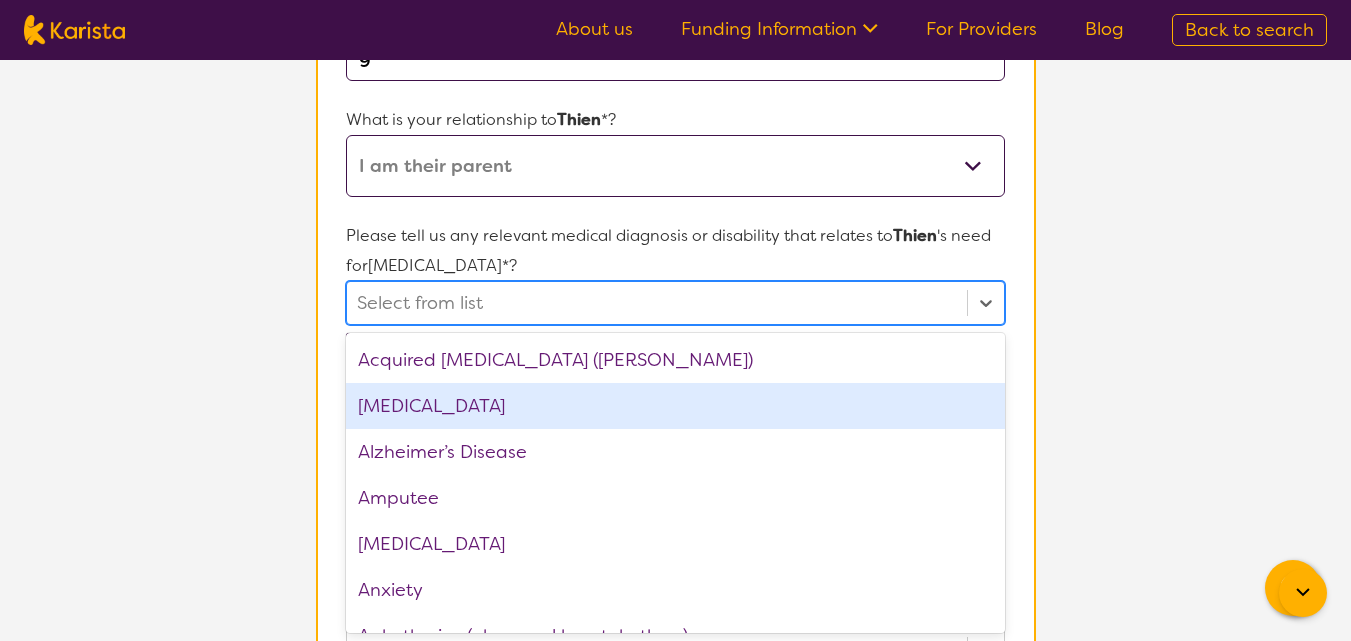 click on "[MEDICAL_DATA]" at bounding box center (675, 406) 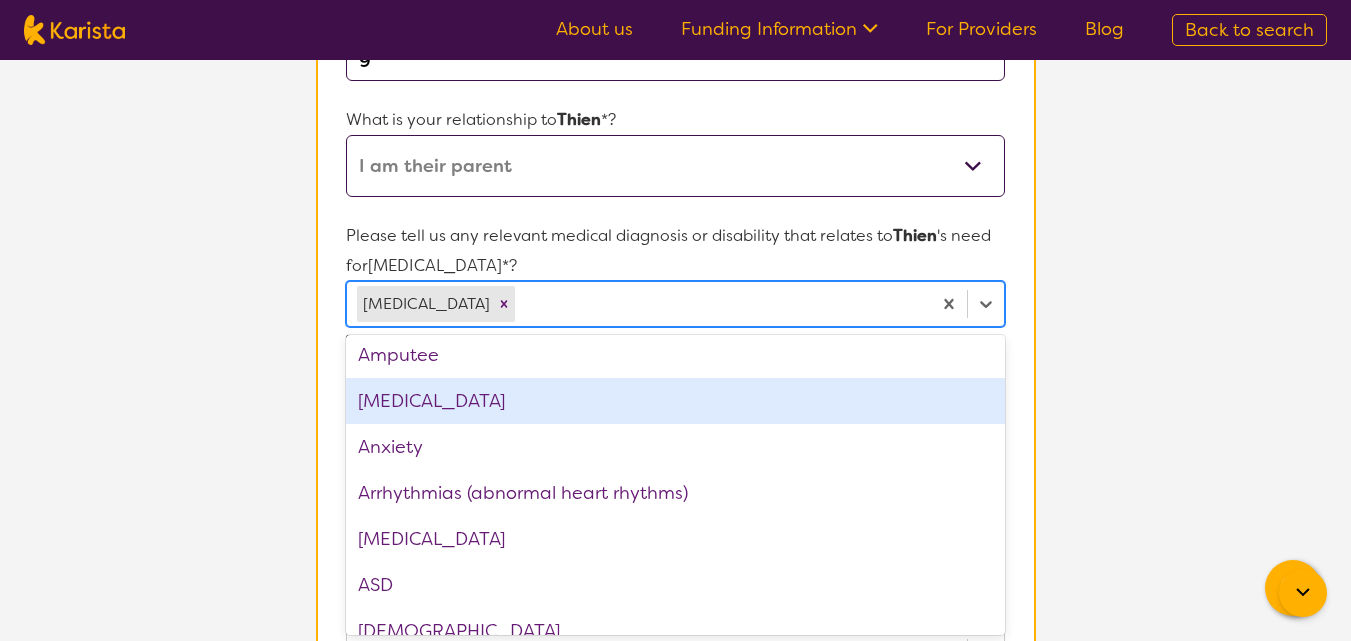 scroll, scrollTop: 102, scrollLeft: 0, axis: vertical 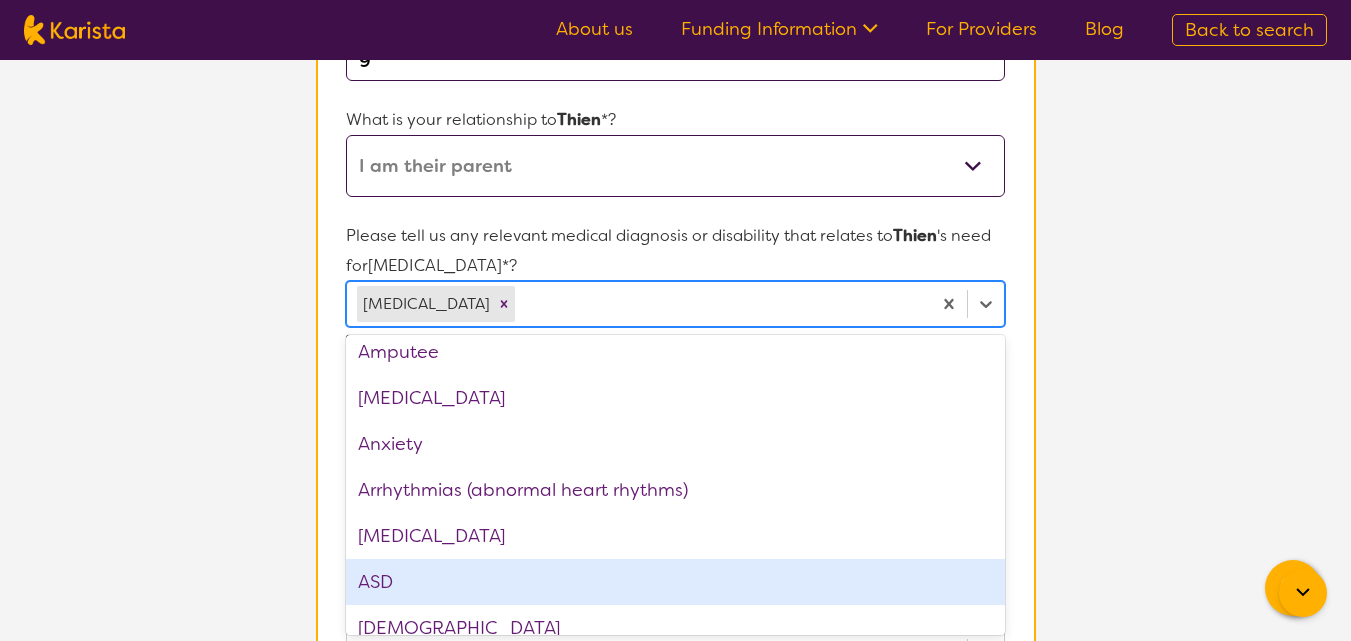 click on "ASD" at bounding box center (675, 582) 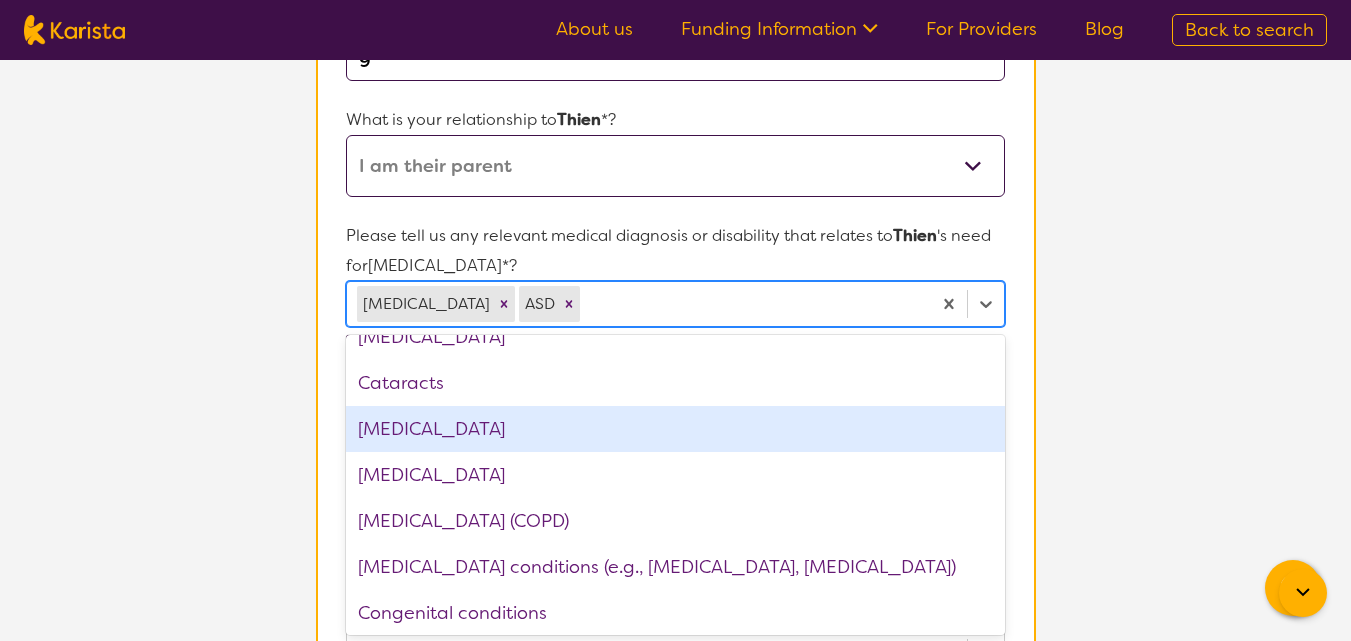 scroll, scrollTop: 578, scrollLeft: 0, axis: vertical 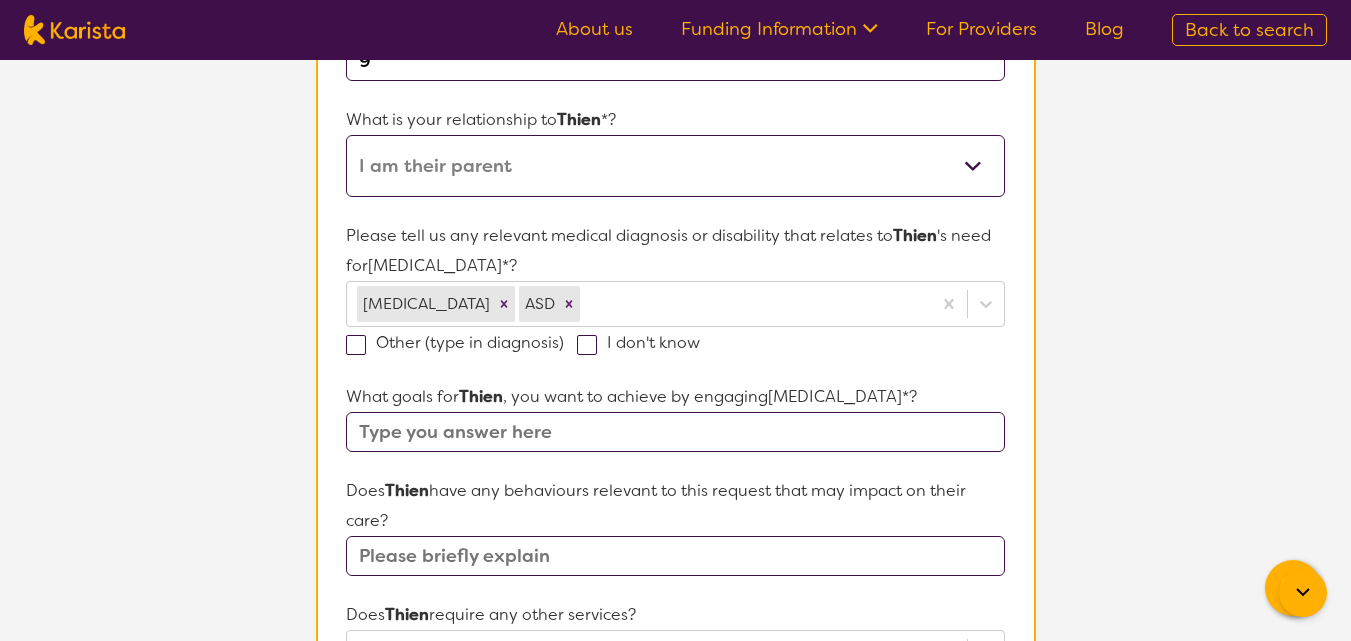 click on "L About You 2 Participant Details 3 Confirmation Participant Details & Service Preferences Name of participant First Name* [PERSON_NAME] Last Name [PERSON_NAME] What age is  [PERSON_NAME] * ? 9 What is your relationship to  Thien *? This request is for myself I am their parent I am their child I am their spouse/partner I am their carer I am their Support Coordinator I am their Local Area Coordinator I am their Child Safety Officer I am their Aged Care Case Worker Other Please tell us any relevant medical diagnosis or disability that relates to  Thien 's need for  [MEDICAL_DATA] *? [MEDICAL_DATA] ASD Other (type in diagnosis) I don't know What goals for  Thien , you want to achieve by engaging  [MEDICAL_DATA] *? Does  Thien  have any behaviours relevant to this request that may impact on their care? Does  Thien  require any other services? Select from list Is there anything else specific to  Thien 's needs that you think is important that has not been covered in these questions? How is  [PERSON_NAME] 's NDIS plan managed?* I'm not sure Thien" at bounding box center (675, 519) 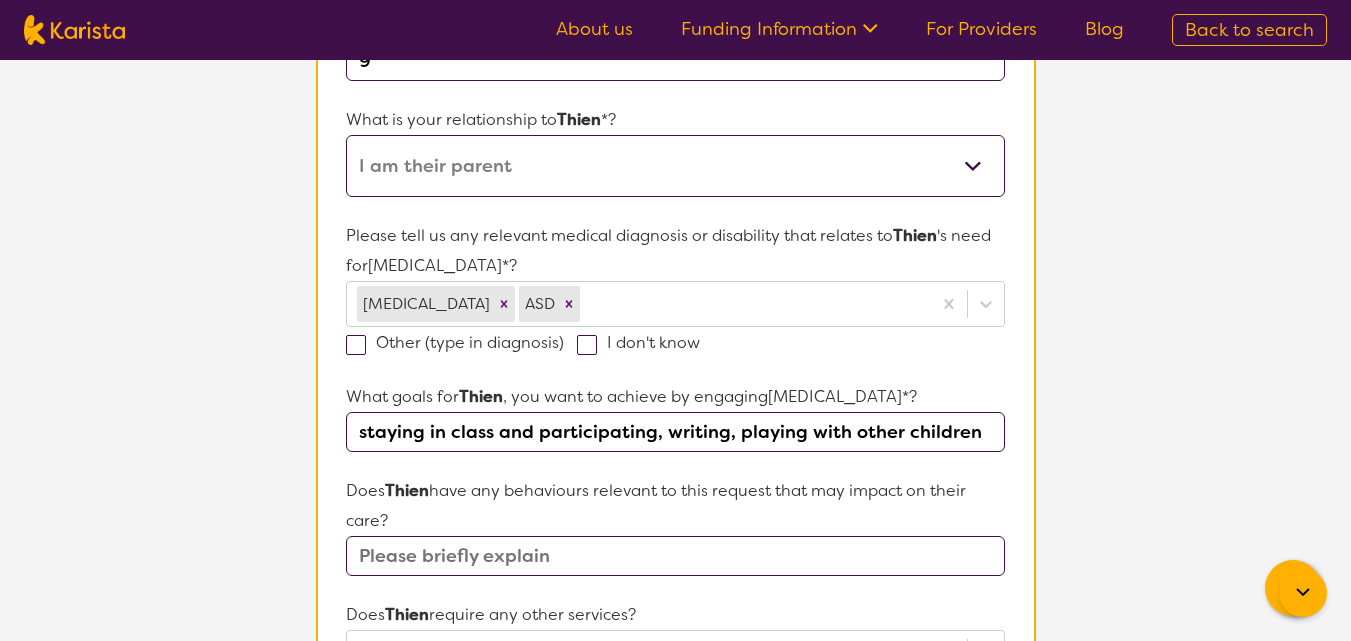 click on "staying in class and participating, writing, playing with other children" at bounding box center [675, 432] 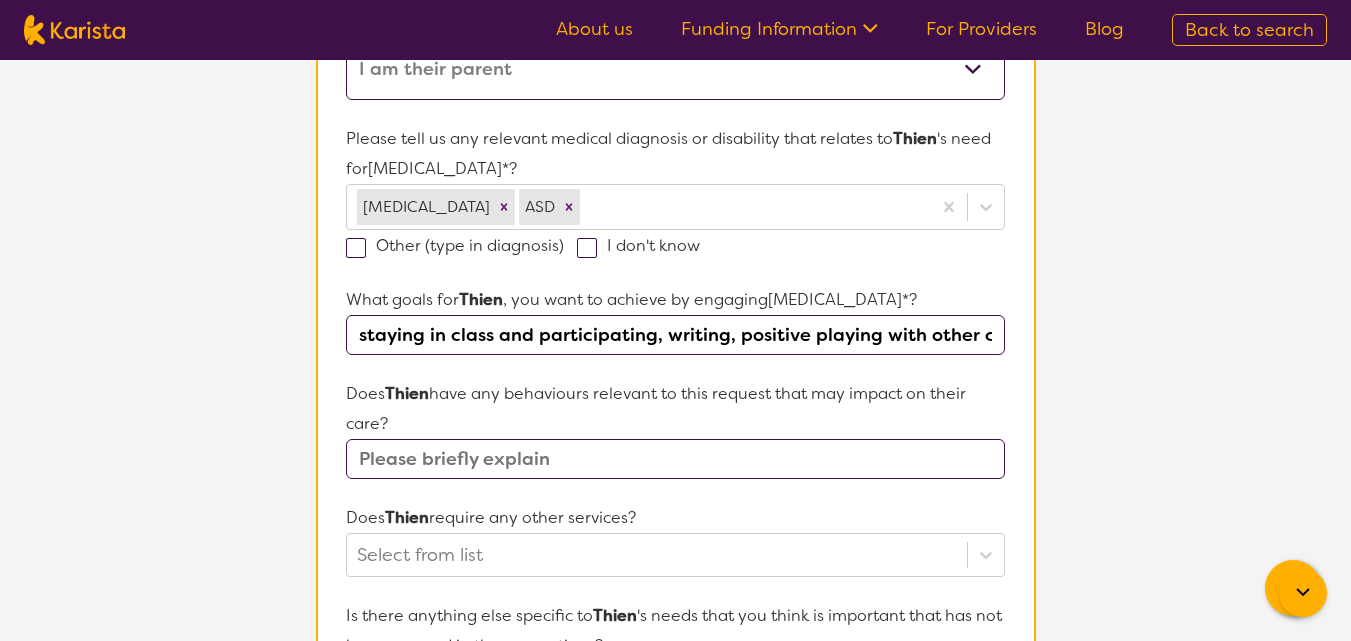 scroll, scrollTop: 506, scrollLeft: 0, axis: vertical 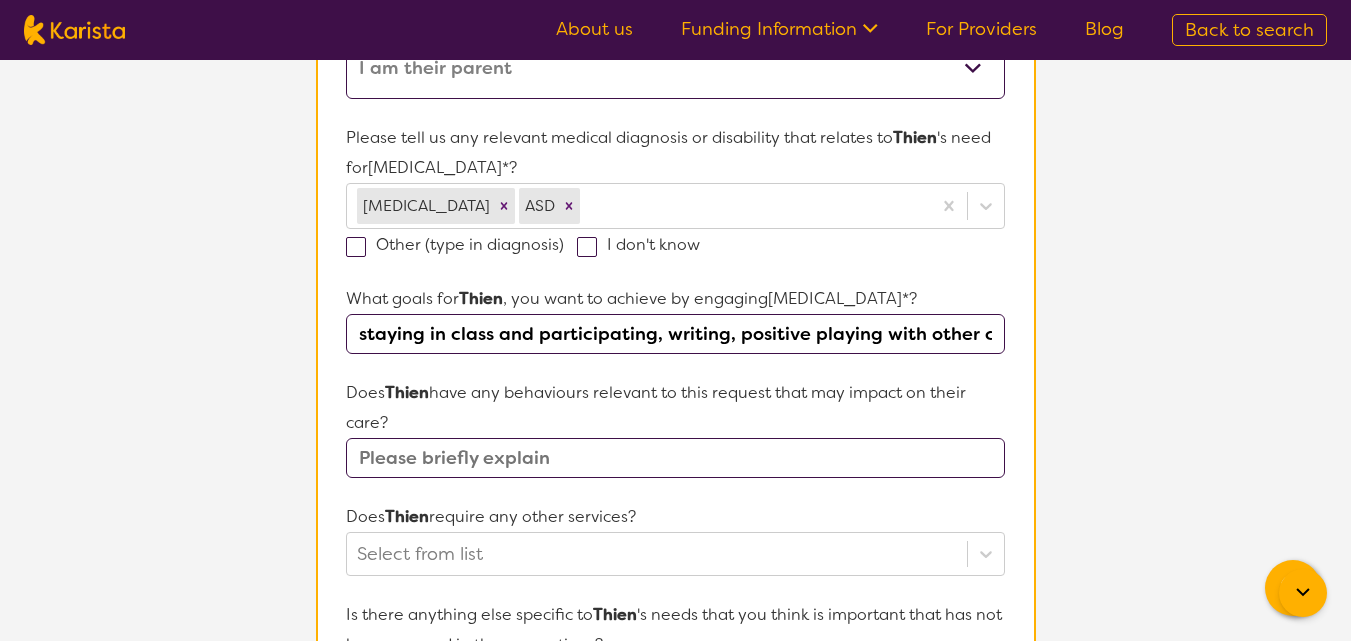 type on "staying in class and participating, writing, positive playing with other children" 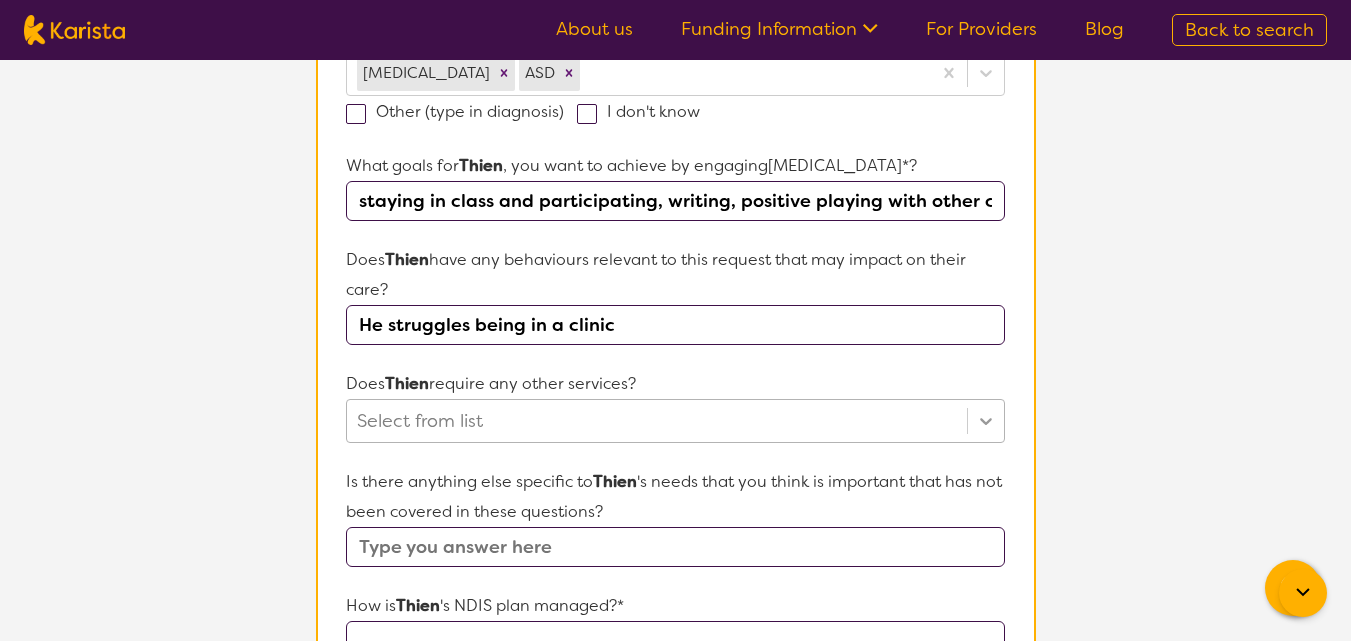 type on "He struggles being in a clinic" 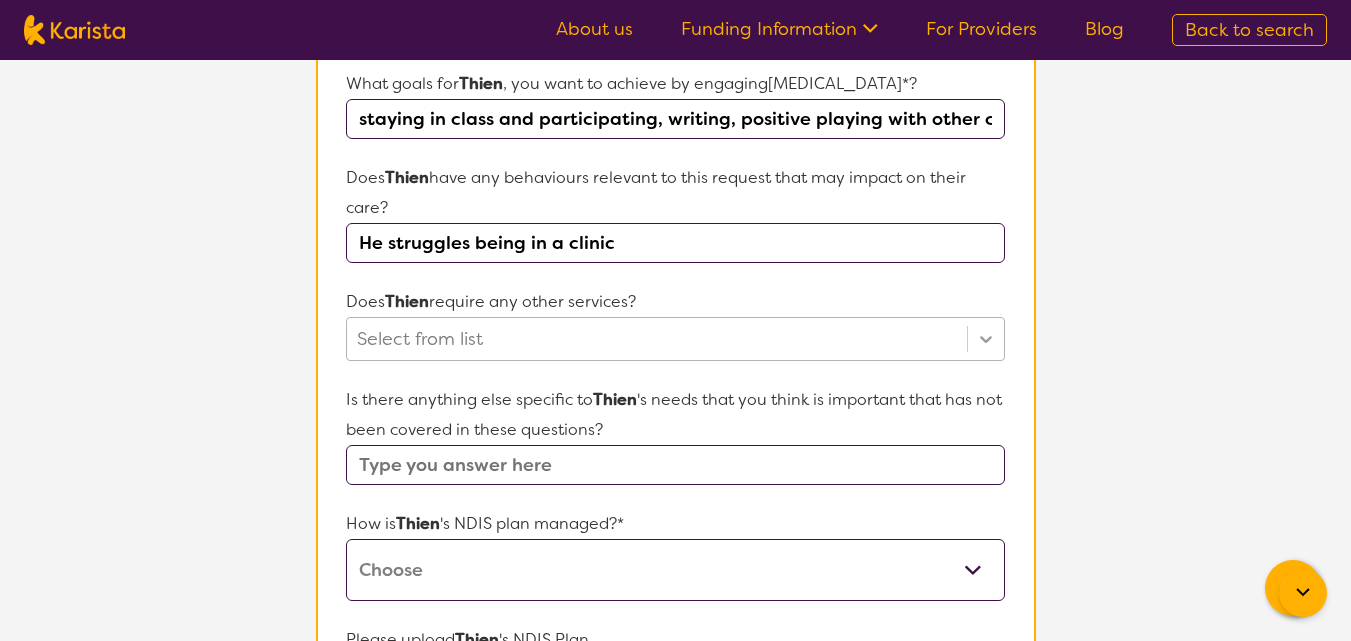 click on "Select from list" at bounding box center [675, 339] 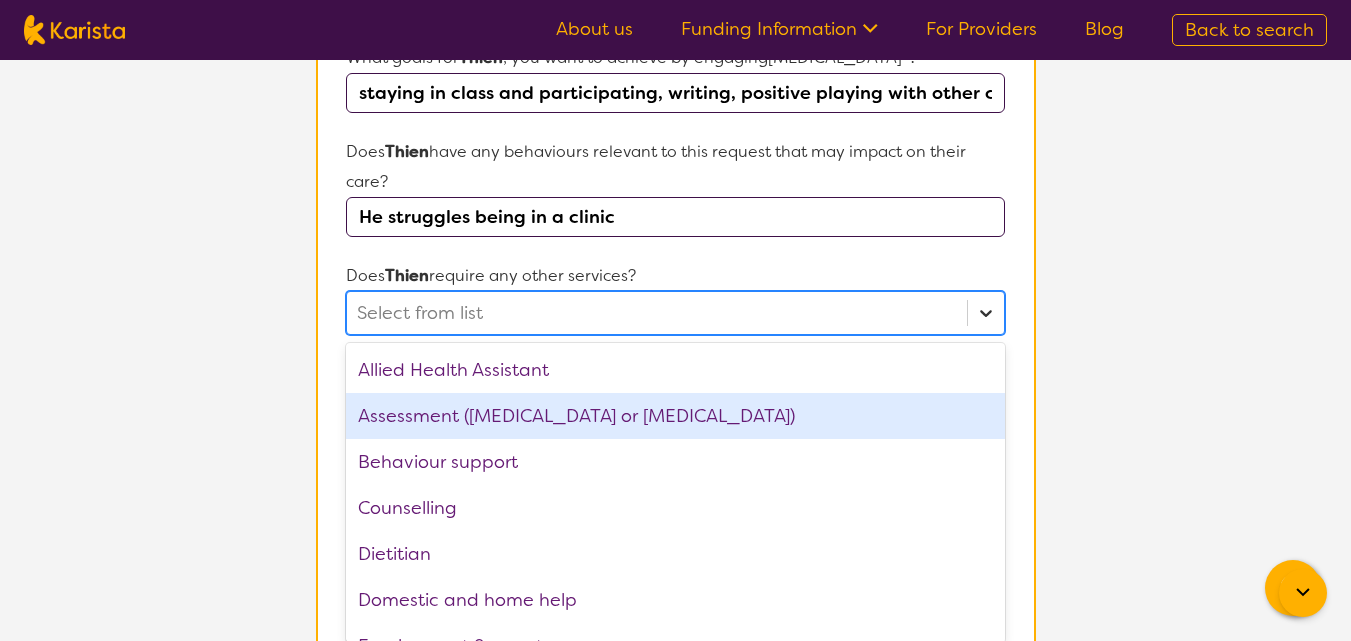scroll, scrollTop: 757, scrollLeft: 0, axis: vertical 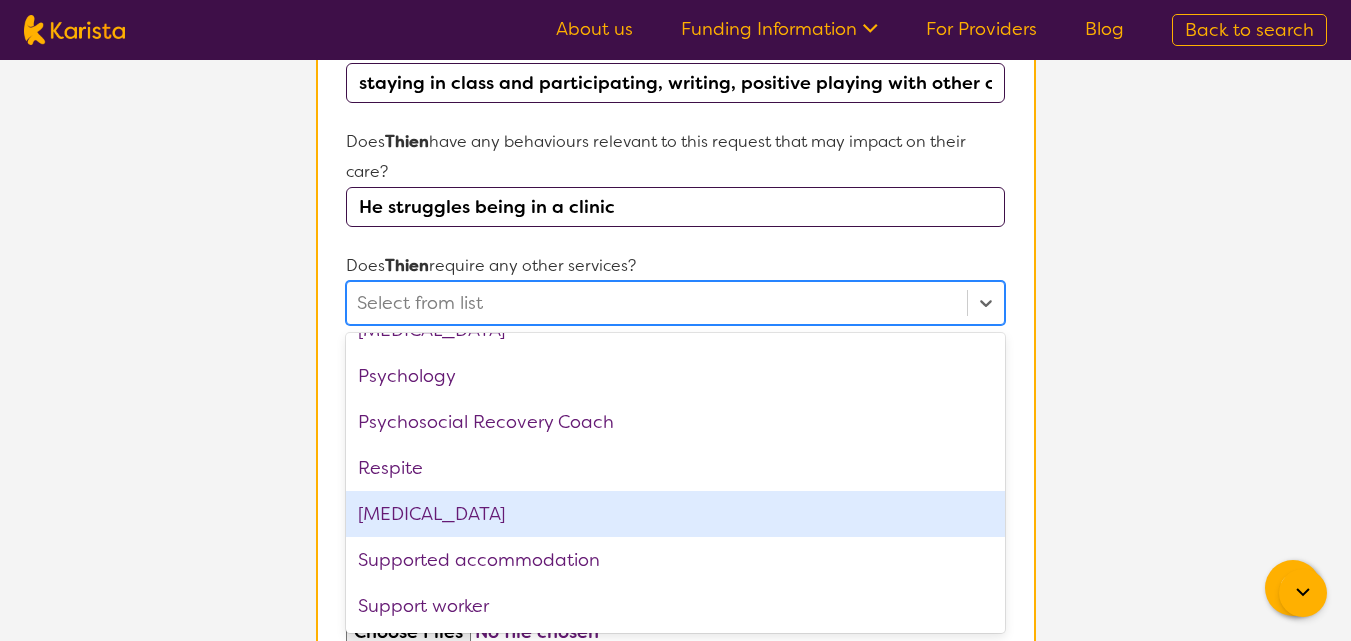 click on "[MEDICAL_DATA]" at bounding box center [675, 514] 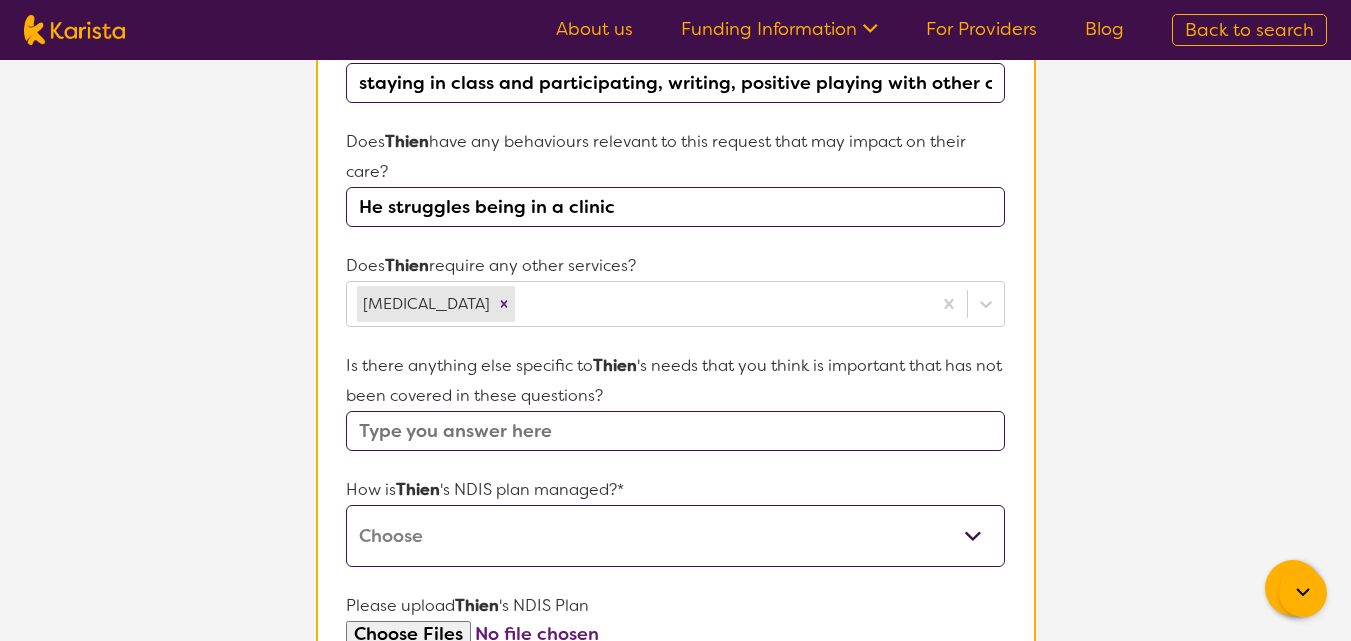 click on "L About You 2 Participant Details 3 Confirmation Participant Details & Service Preferences Name of participant First Name* [PERSON_NAME] Last Name [PERSON_NAME] What age is  [PERSON_NAME] * ? 9 What is your relationship to  Thien *? This request is for myself I am their parent I am their child I am their spouse/partner I am their carer I am their Support Coordinator I am their Local Area Coordinator I am their Child Safety Officer I am their Aged Care Case Worker Other Please tell us any relevant medical diagnosis or disability that relates to  Thien 's need for  [MEDICAL_DATA] *? [MEDICAL_DATA] ASD Other (type in diagnosis) I don't know What goals for  Thien , you want to achieve by engaging  [MEDICAL_DATA] *? staying in class and participating, writing, positive playing with other children Does  Thien  have any behaviours relevant to this request that may impact on their care? He struggles being in a clinic Does  Thien  require any other services? [MEDICAL_DATA] Is there anything else specific to  Thien How is  Thien I'm not sure" at bounding box center [675, 171] 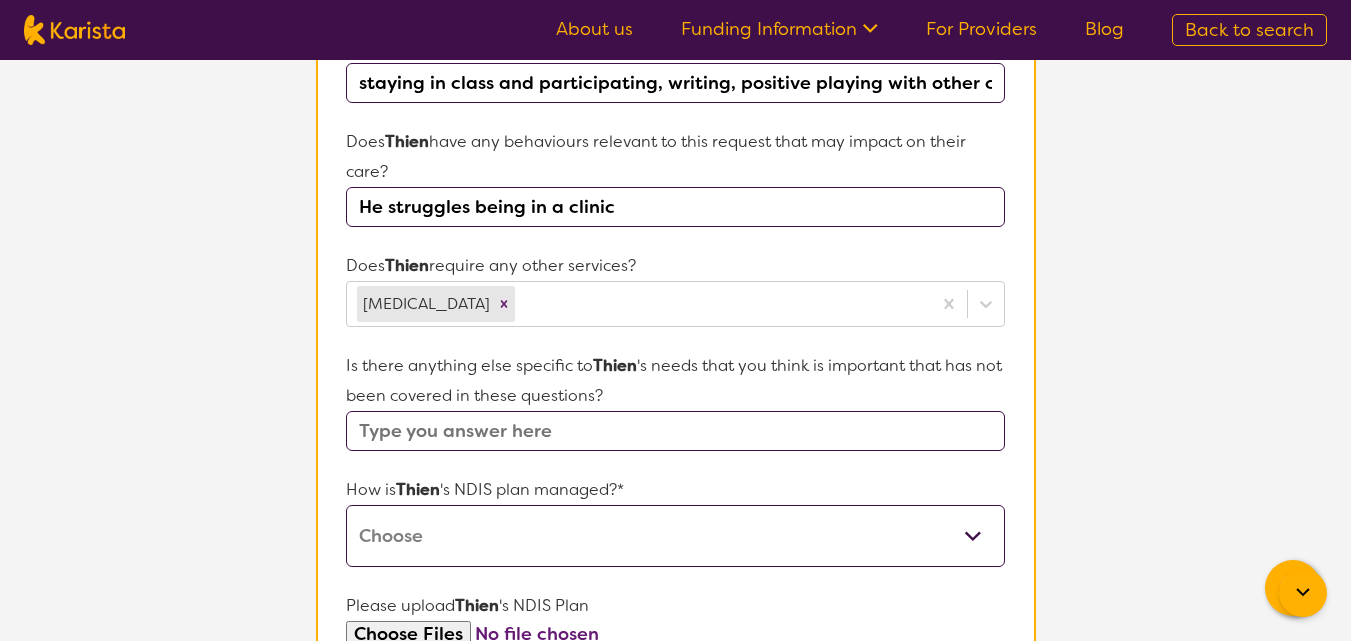 click on "Self-managed NDIS plan Managed by a registered plan management provider (not the NDIA) Agency-managed (by the NDIA) I'm not sure" at bounding box center [675, 536] 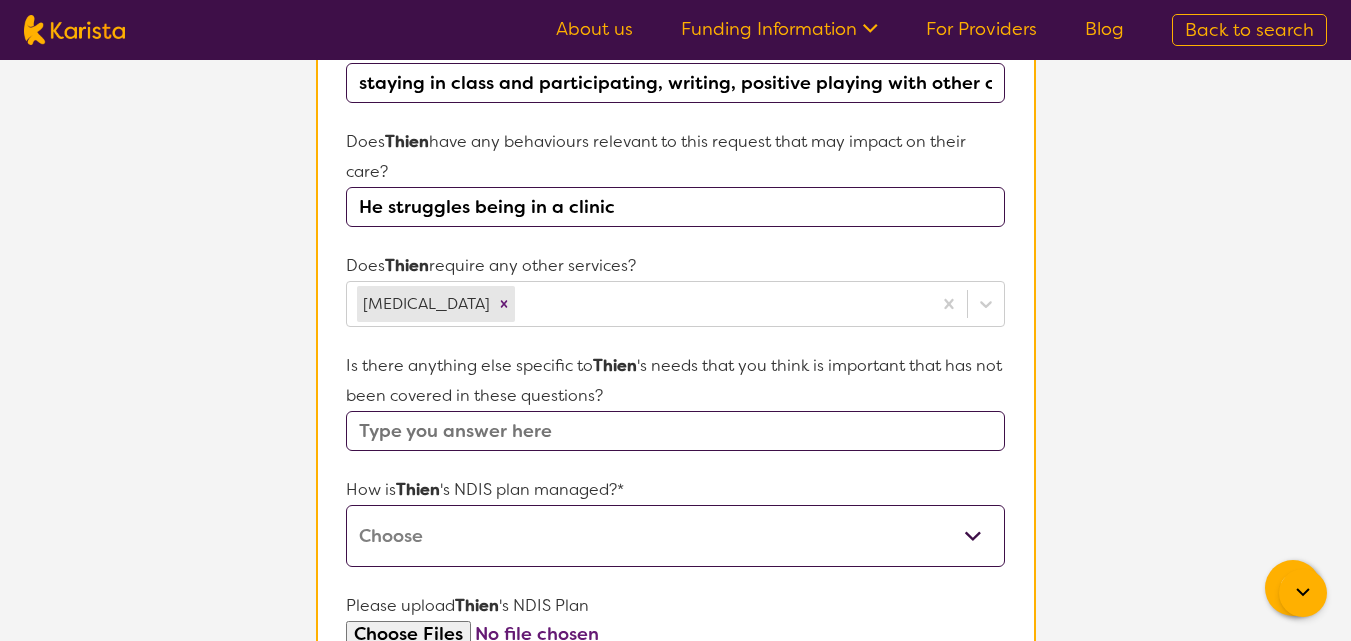 select on "Self Managed" 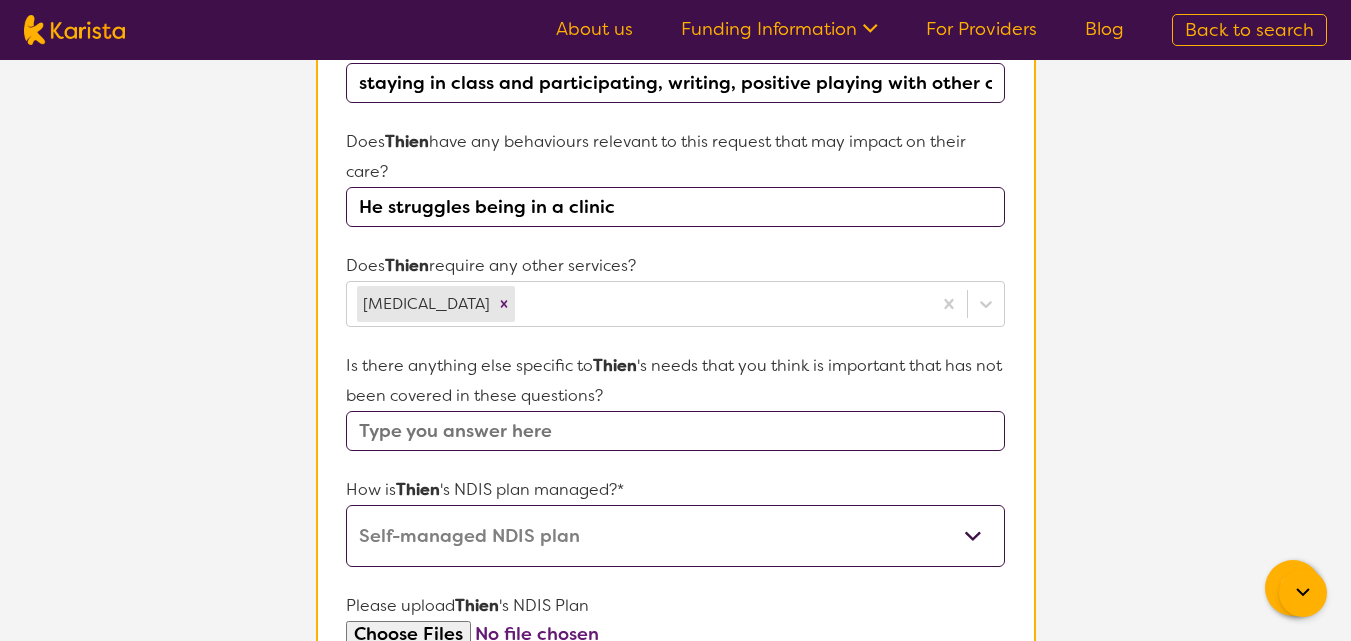 click on "Self-managed NDIS plan Managed by a registered plan management provider (not the NDIA) Agency-managed (by the NDIA) I'm not sure" at bounding box center [675, 536] 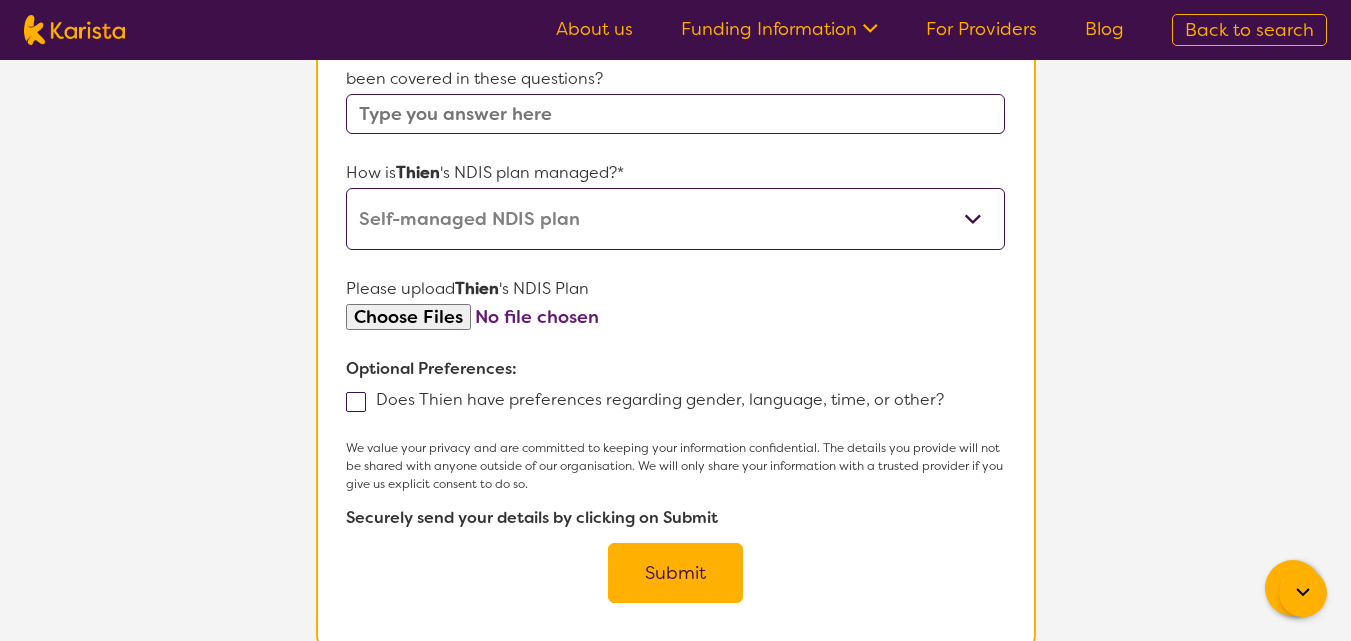 scroll, scrollTop: 1077, scrollLeft: 0, axis: vertical 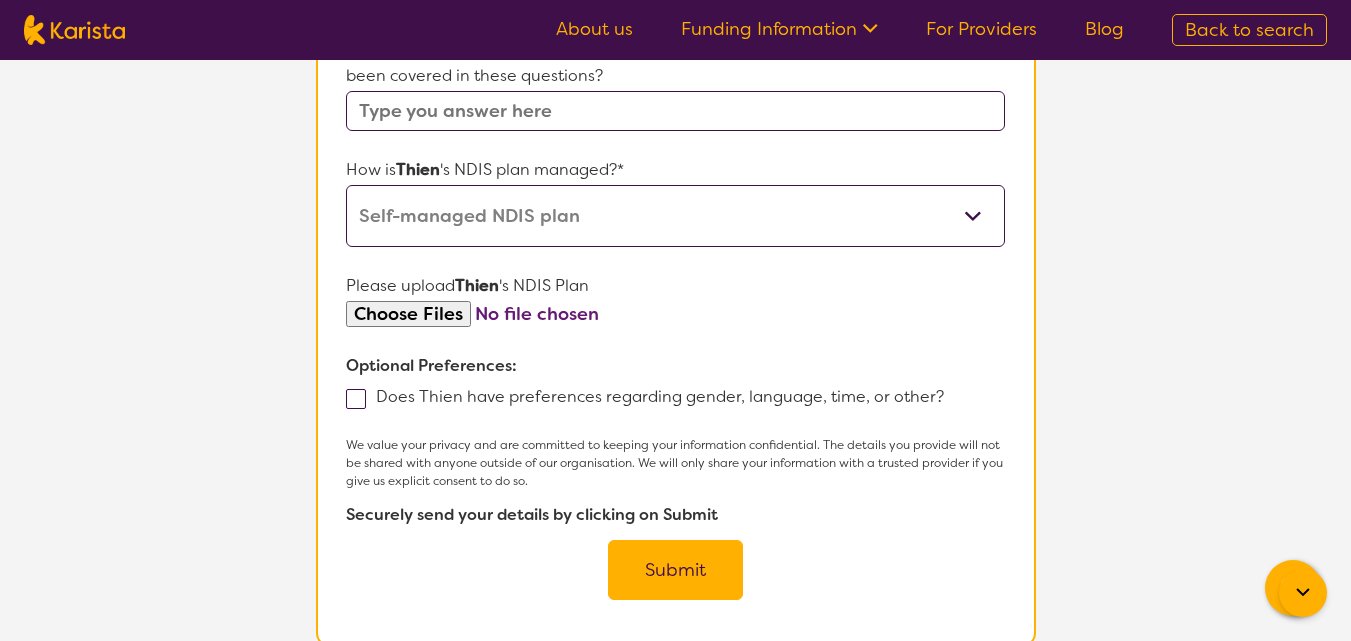 click on "Submit" at bounding box center (675, 570) 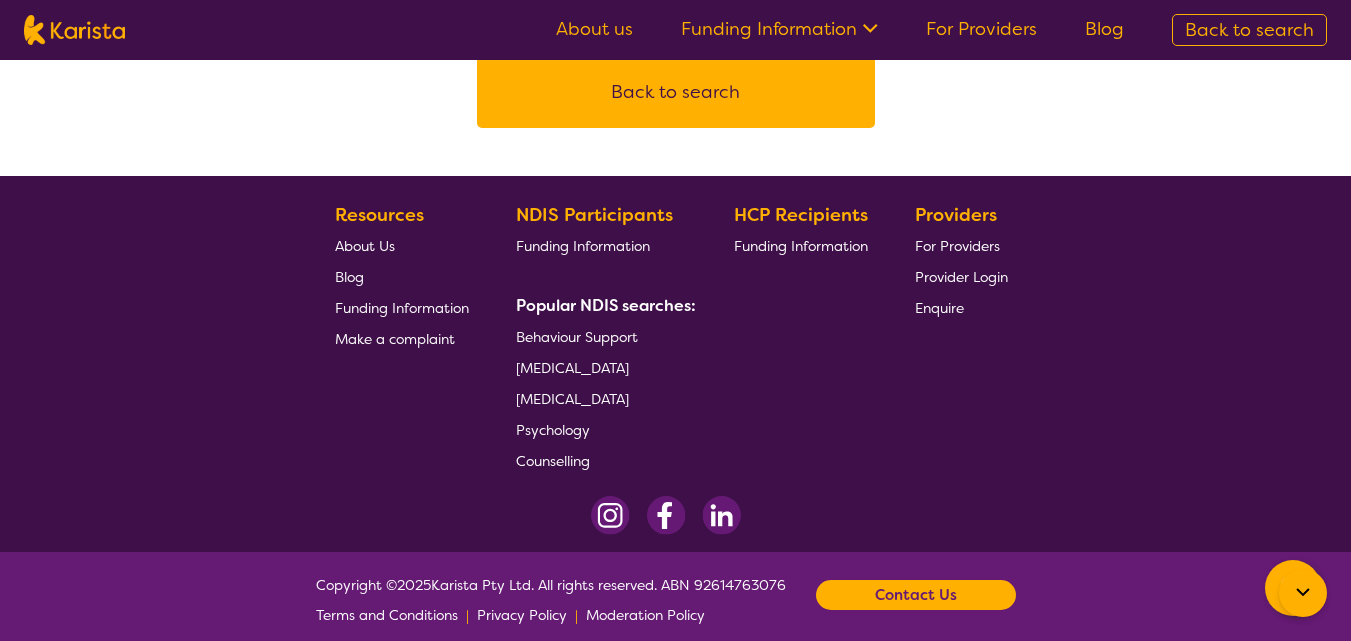 scroll, scrollTop: 0, scrollLeft: 0, axis: both 